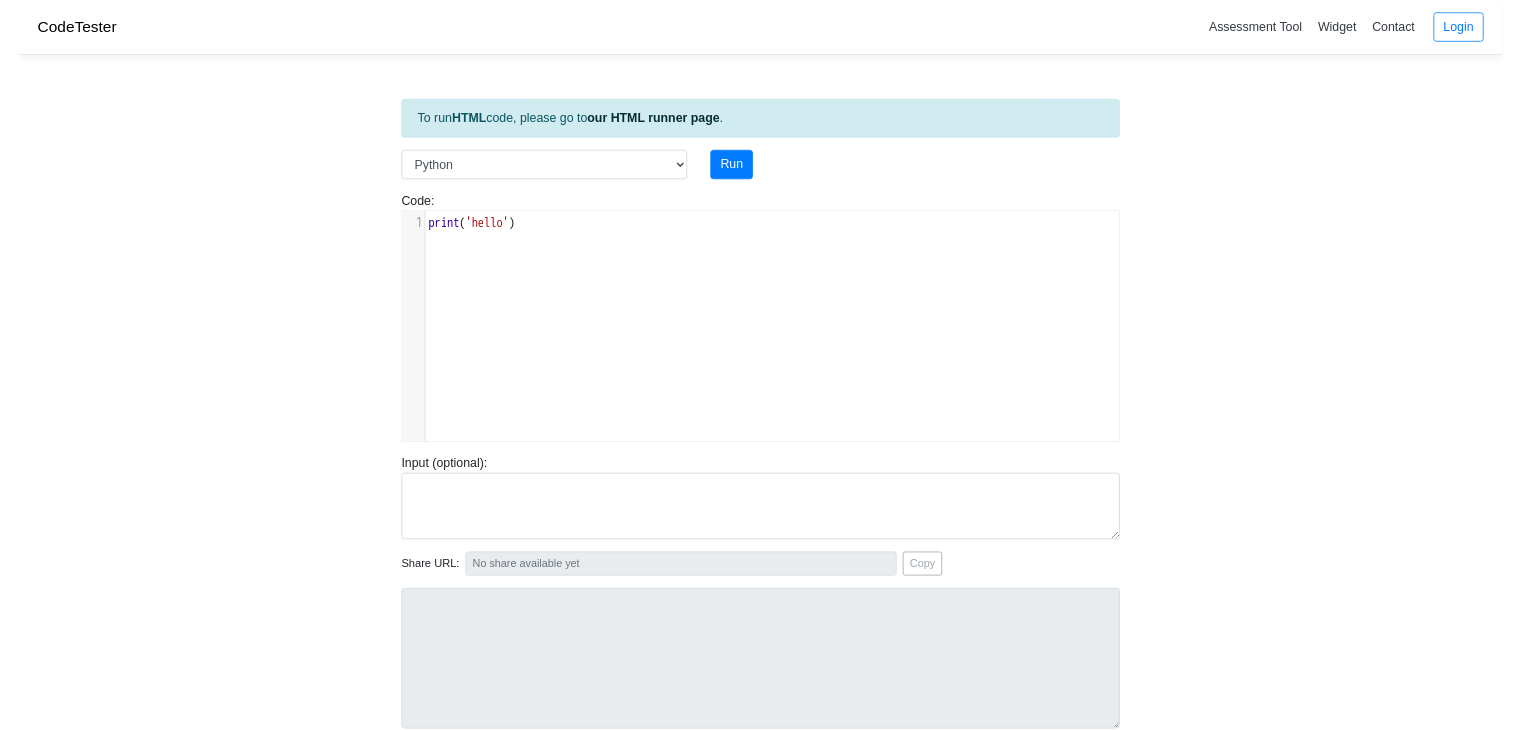 scroll, scrollTop: 0, scrollLeft: 0, axis: both 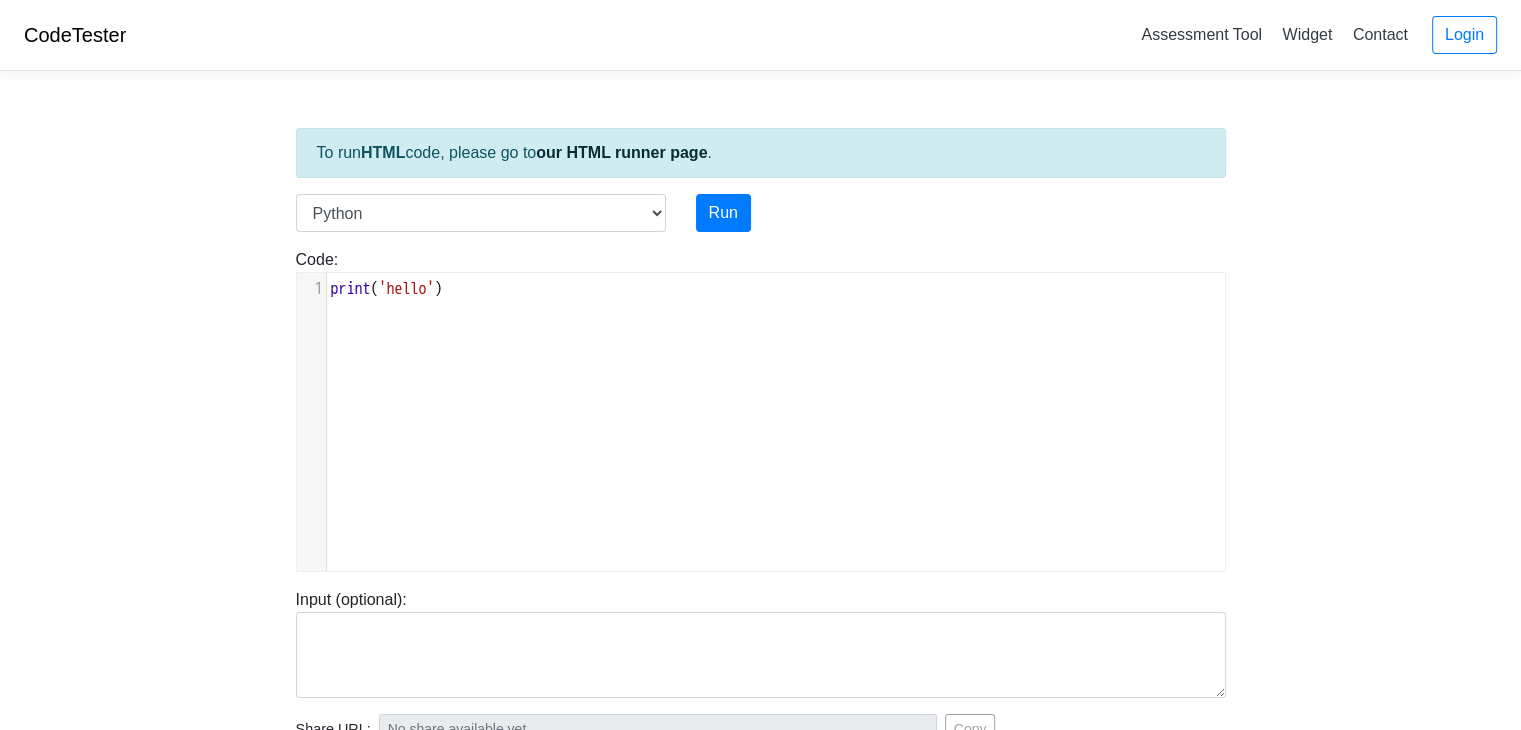 click on "xxxxxxxxxx   1 print ( 'hello' )" at bounding box center [776, 437] 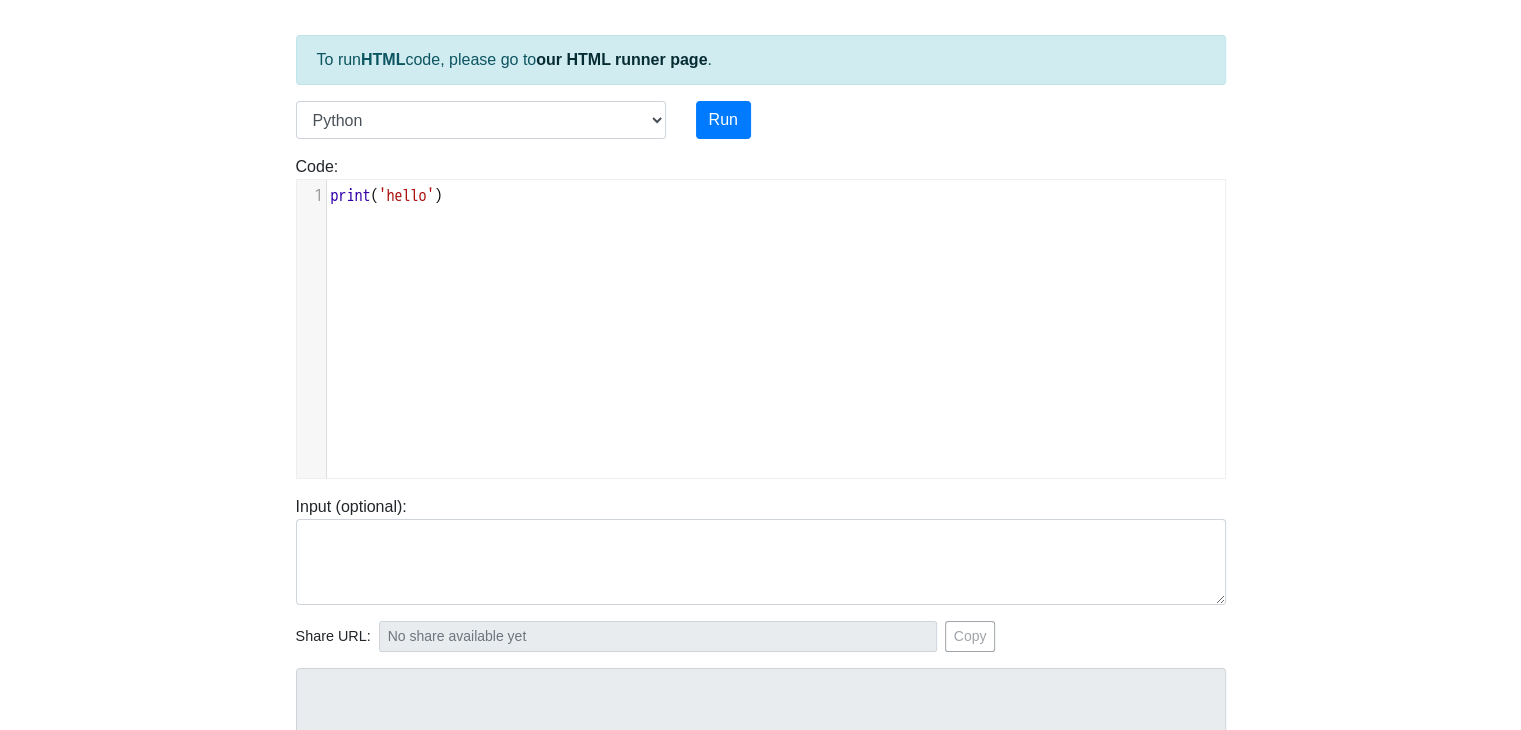 scroll, scrollTop: 200, scrollLeft: 0, axis: vertical 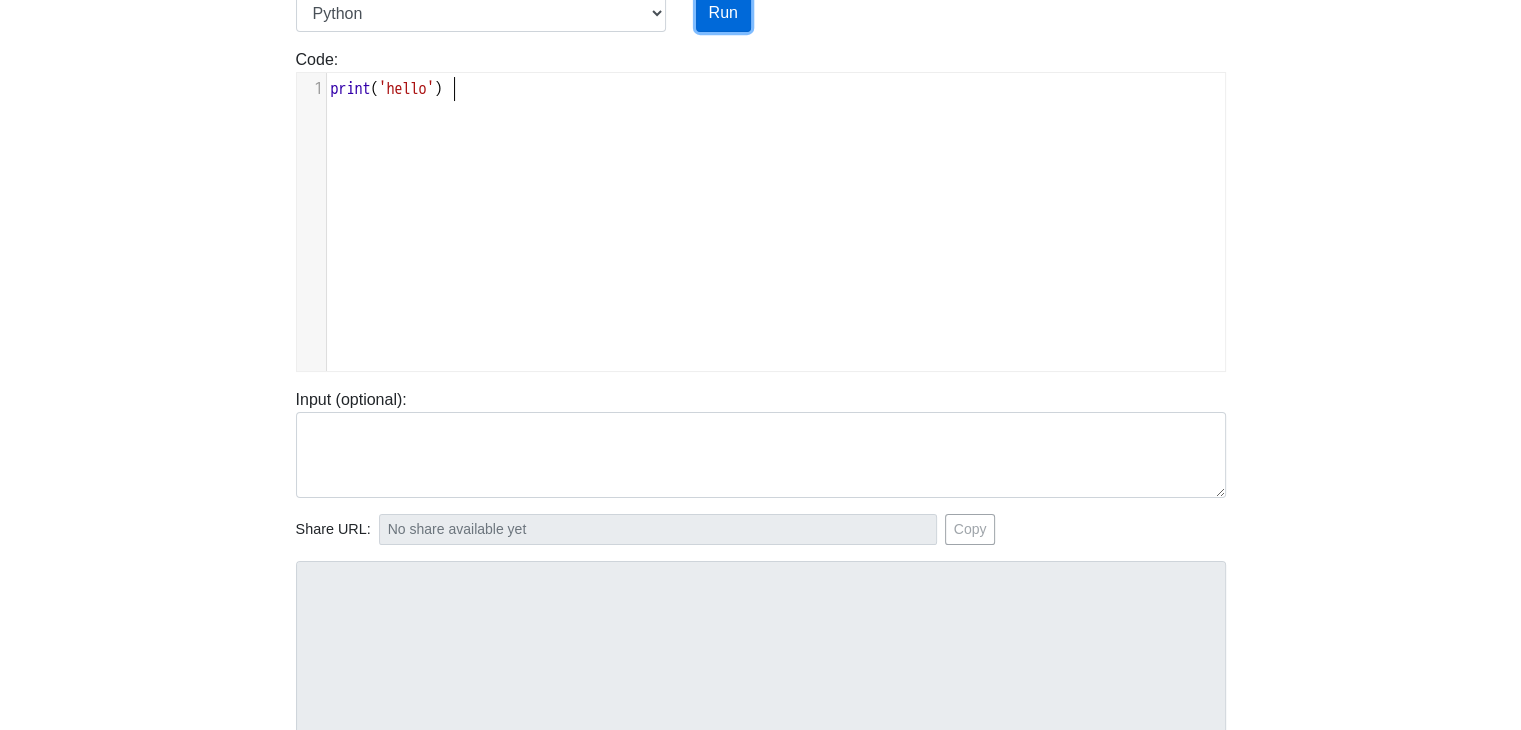 click on "Run" at bounding box center (723, 13) 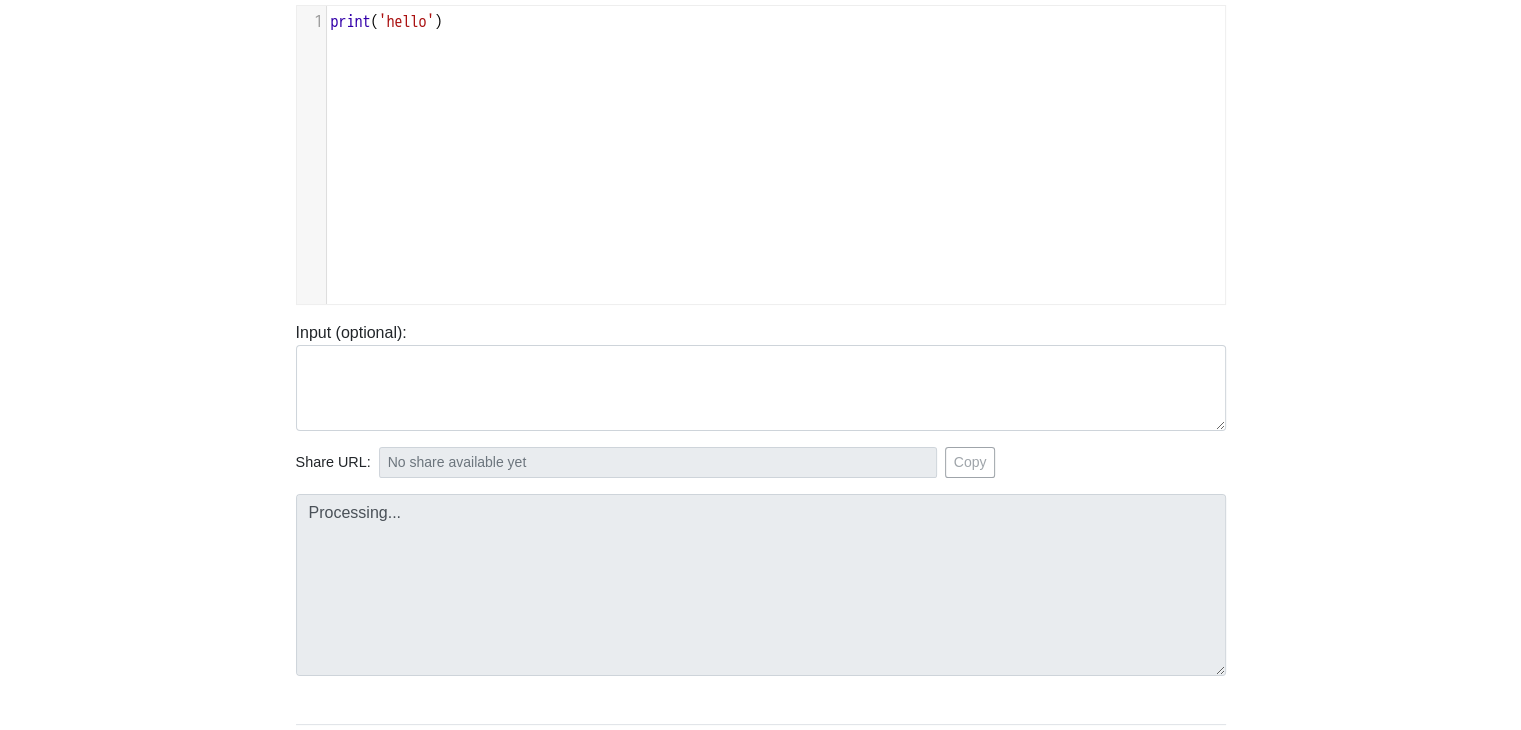 scroll, scrollTop: 300, scrollLeft: 0, axis: vertical 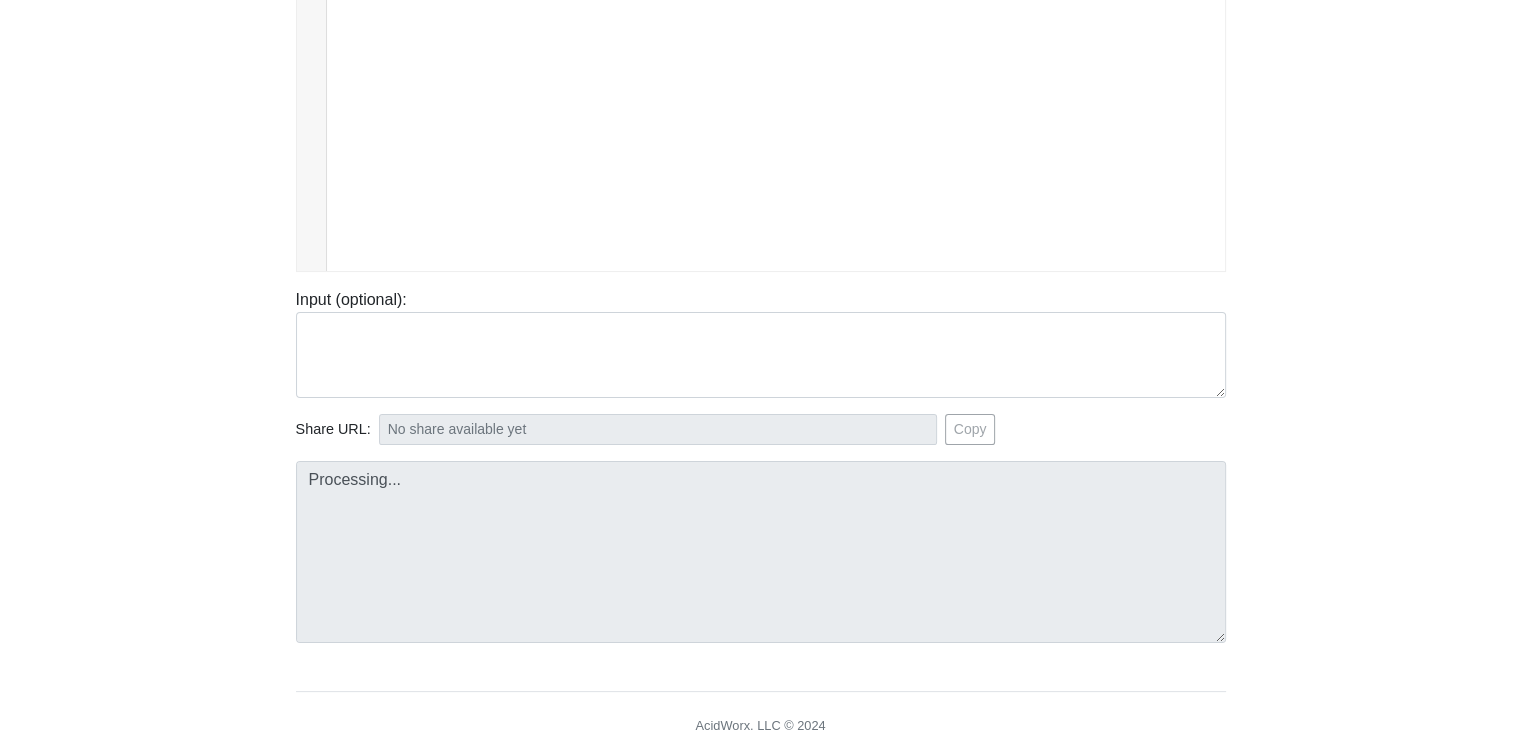 type on "[URL][DOMAIN_NAME]" 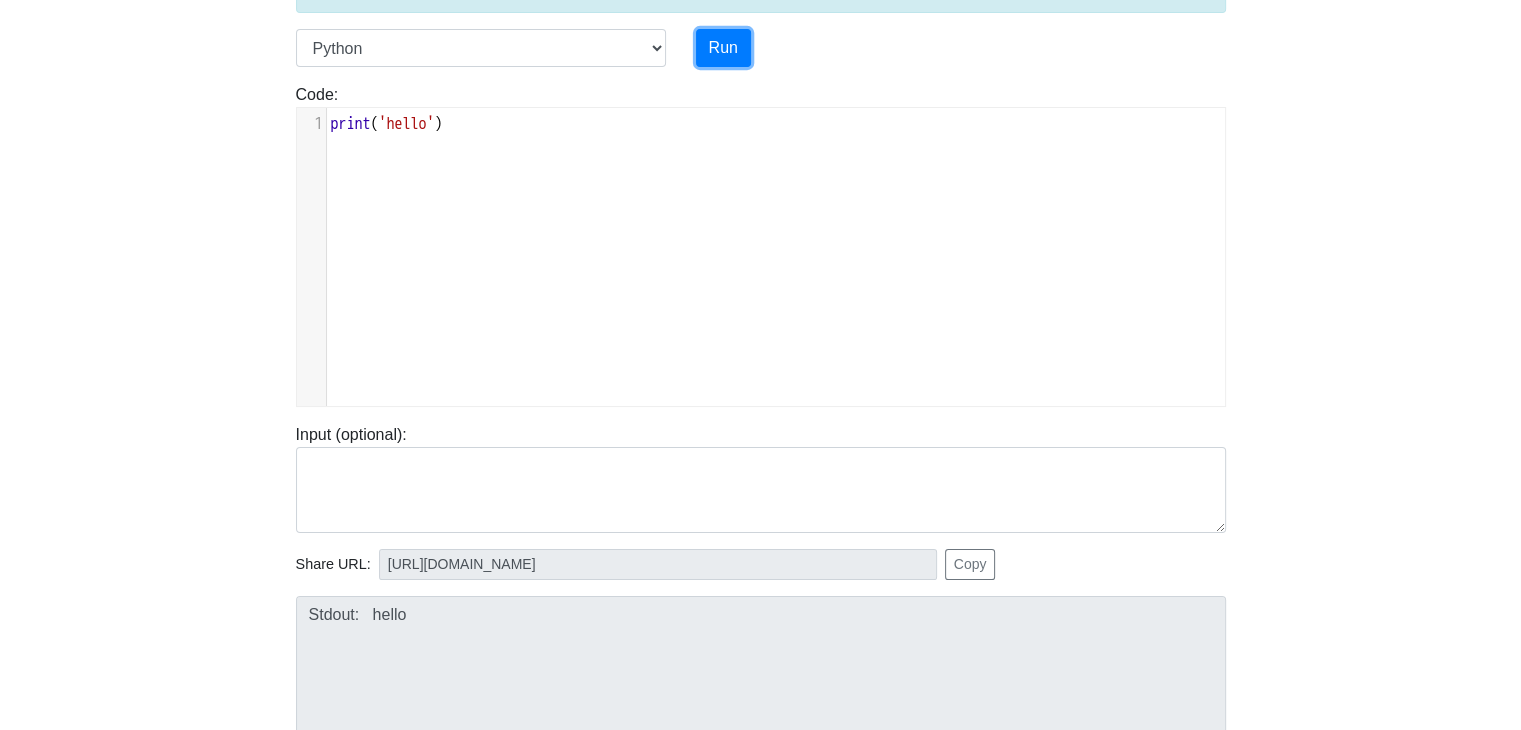 scroll, scrollTop: 0, scrollLeft: 0, axis: both 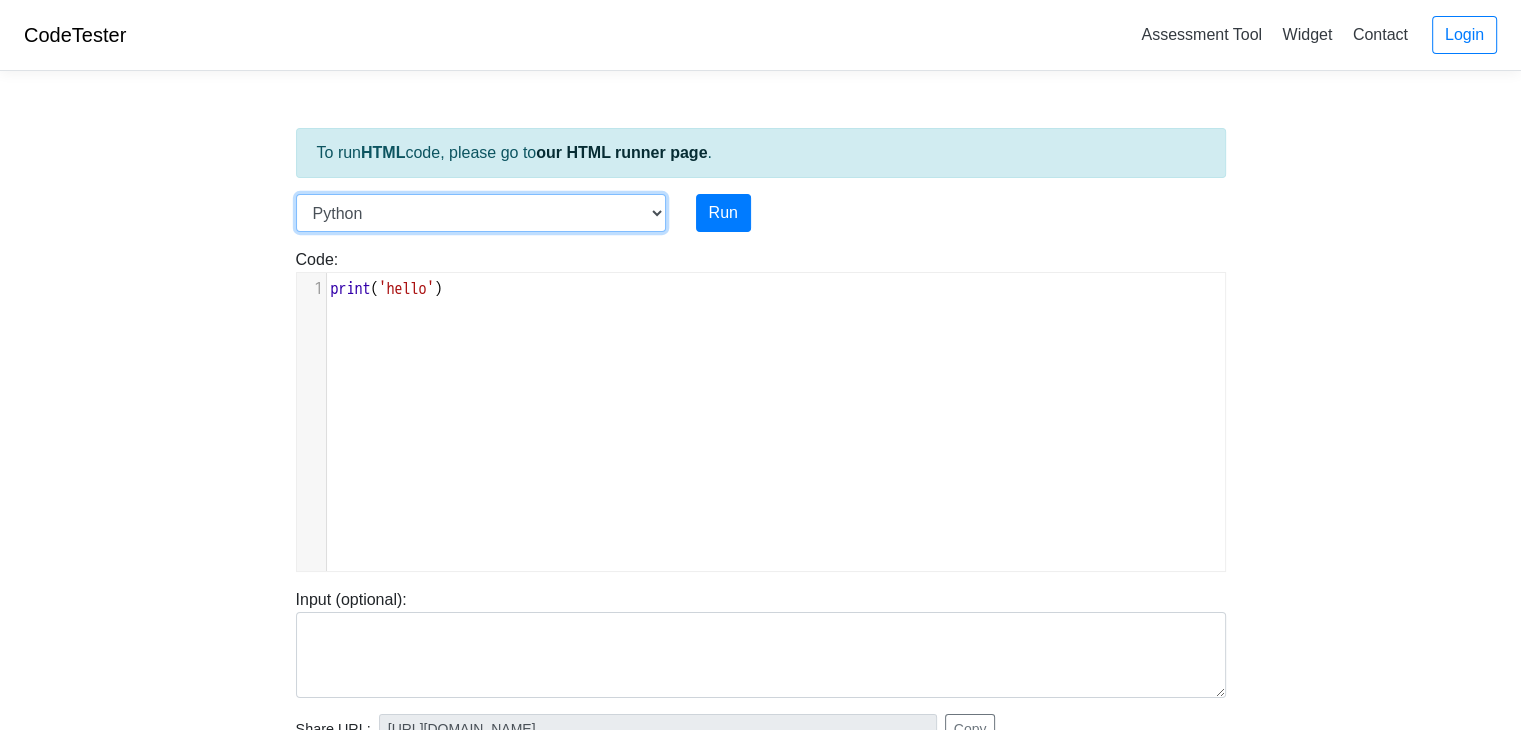click on "C
C++
Go
Java
Javascript
Python
Ruby" at bounding box center (481, 213) 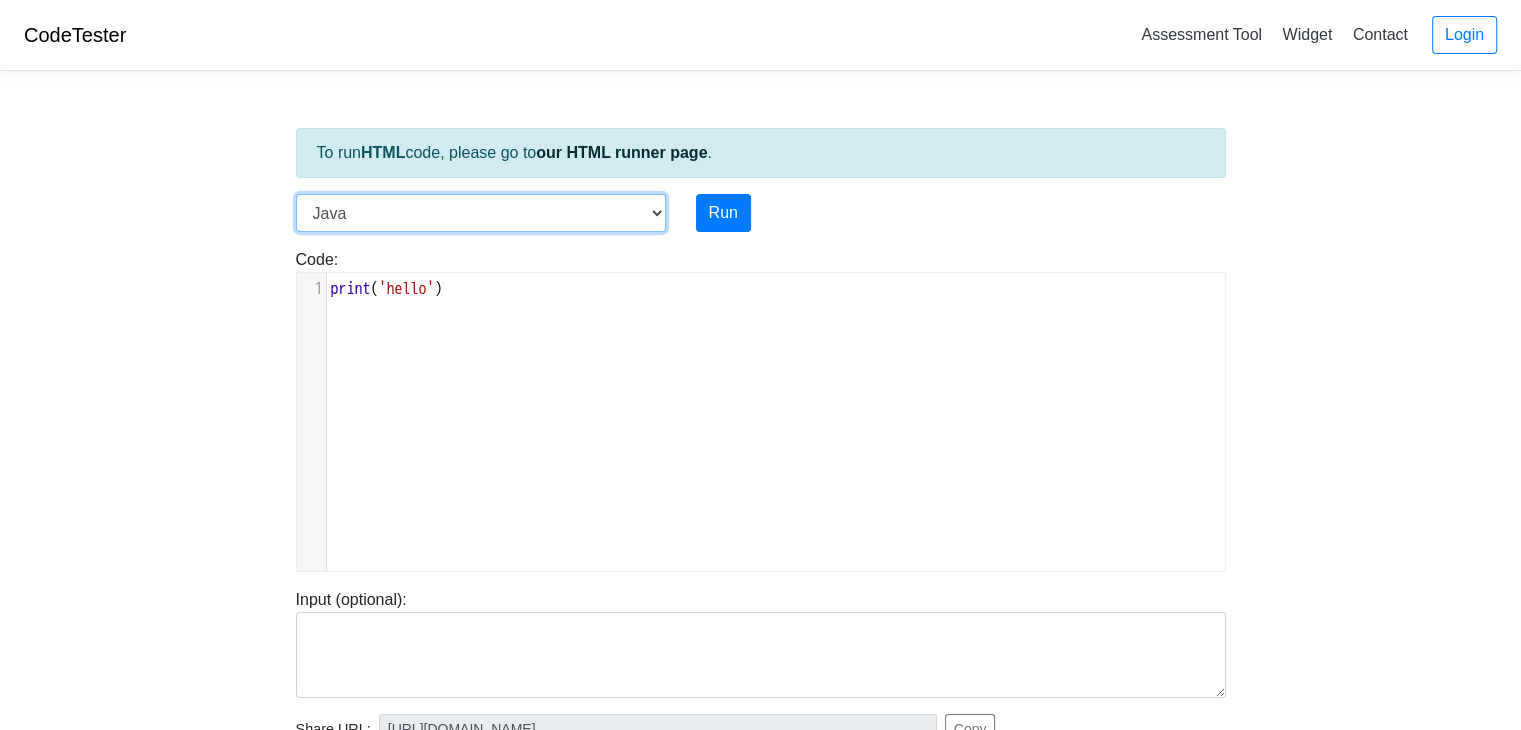 click on "C
C++
Go
Java
Javascript
Python
Ruby" at bounding box center (481, 213) 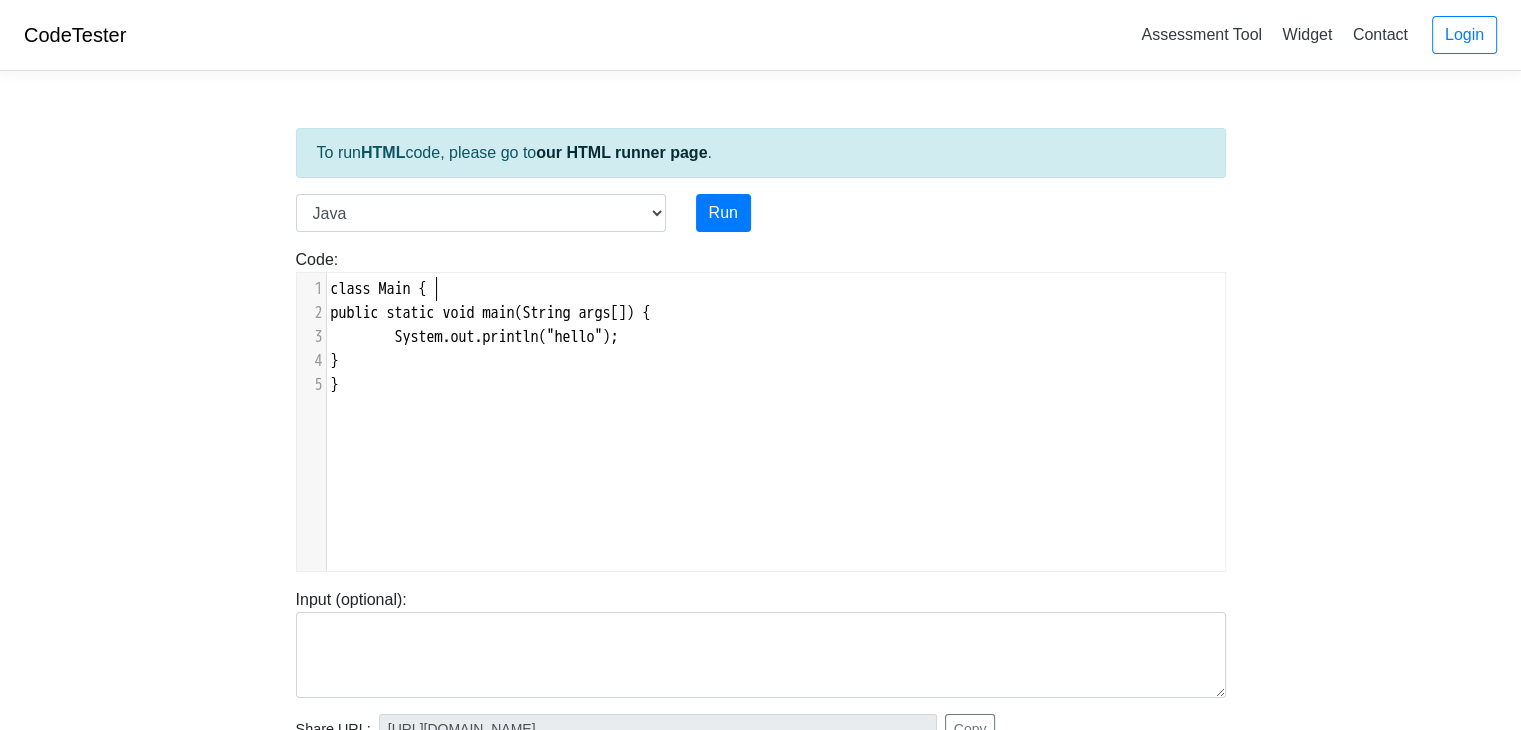 scroll, scrollTop: 2, scrollLeft: 0, axis: vertical 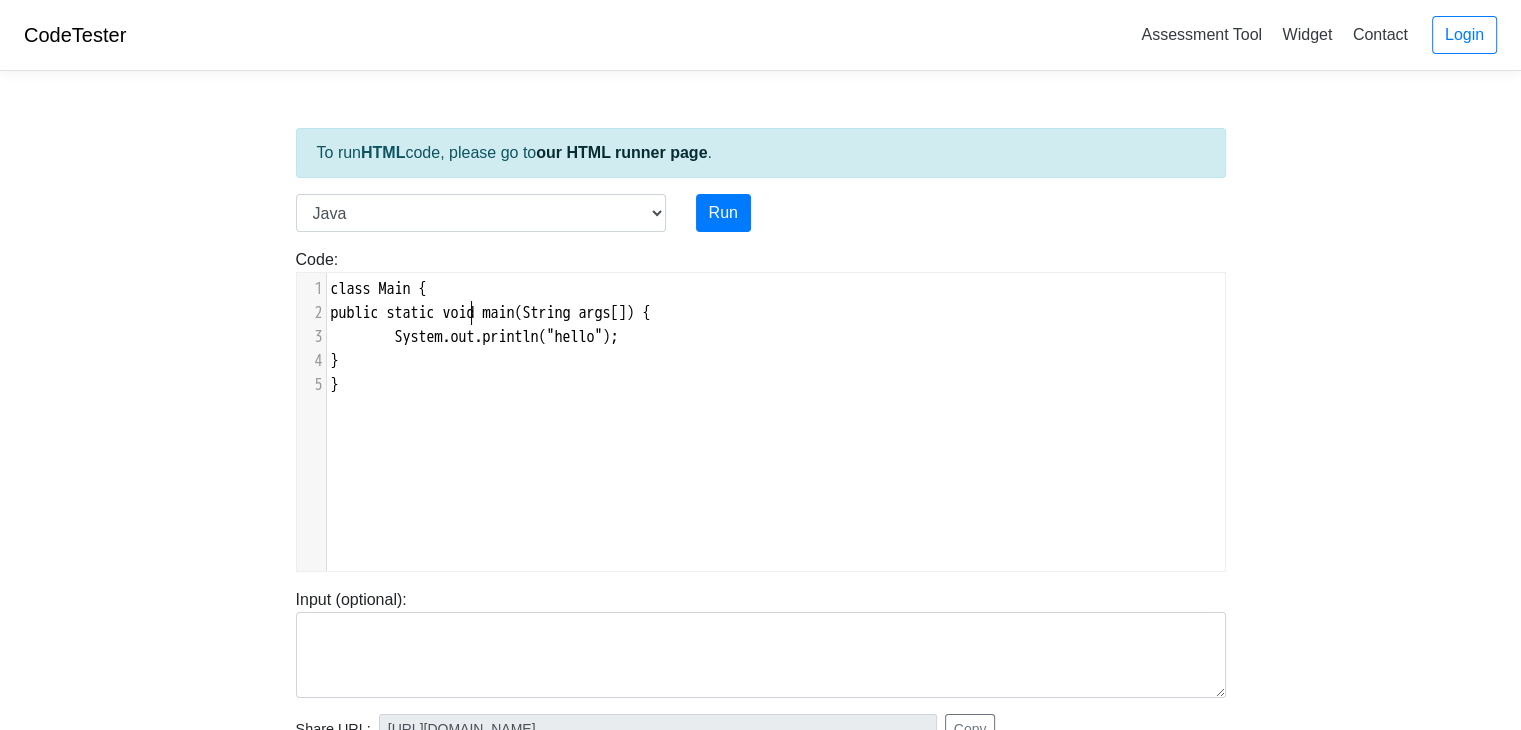 click on "public static void main(String args[]) {" at bounding box center [783, 313] 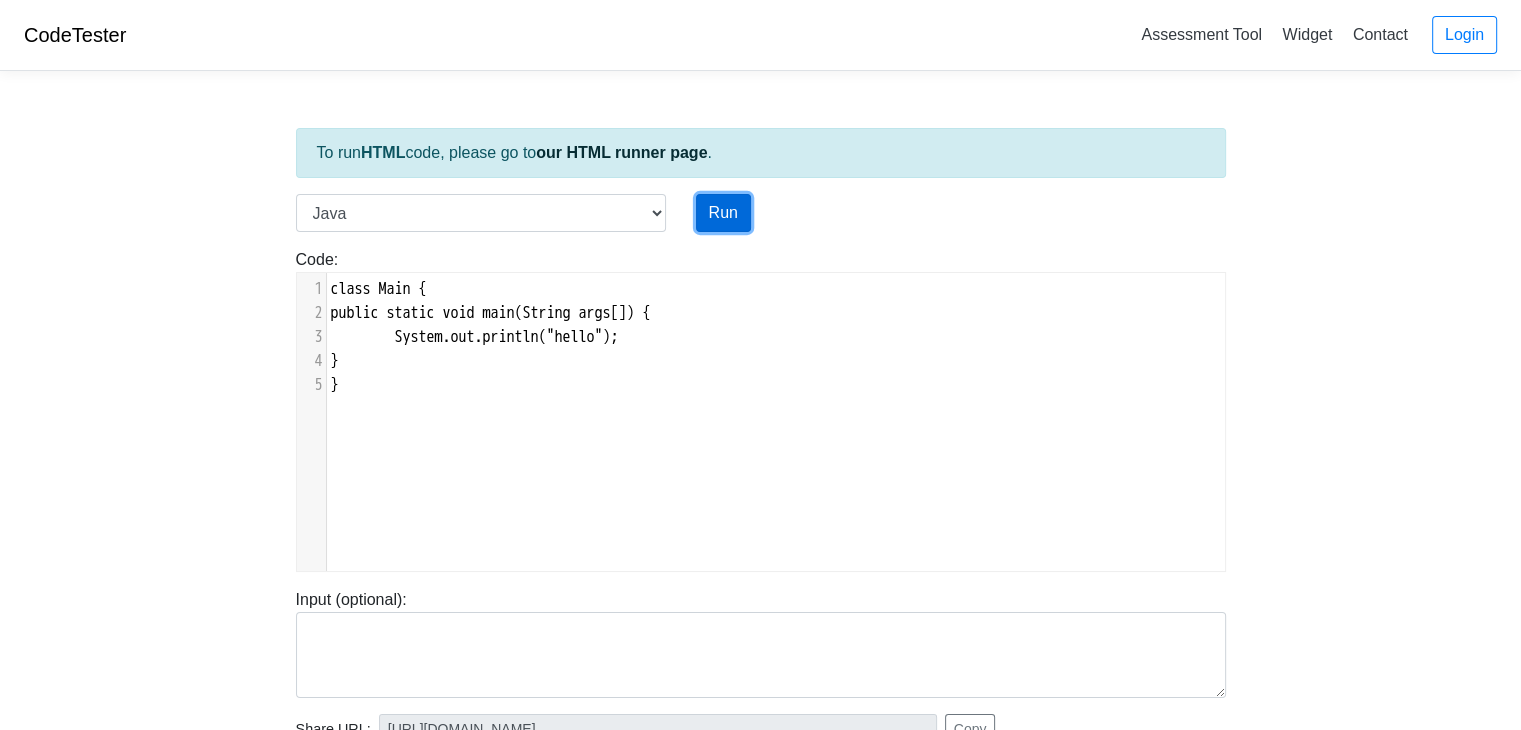click on "Run" at bounding box center (723, 213) 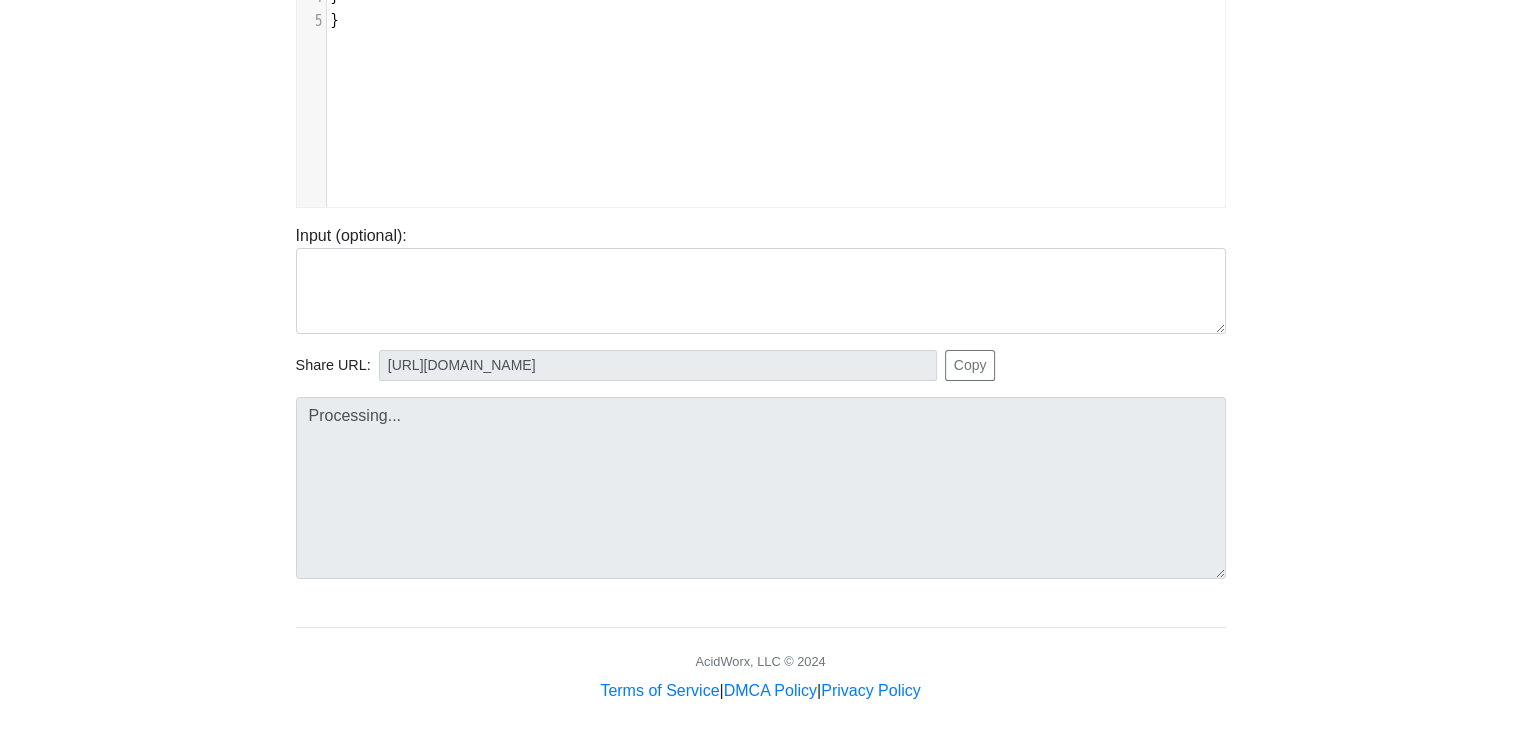scroll, scrollTop: 383, scrollLeft: 0, axis: vertical 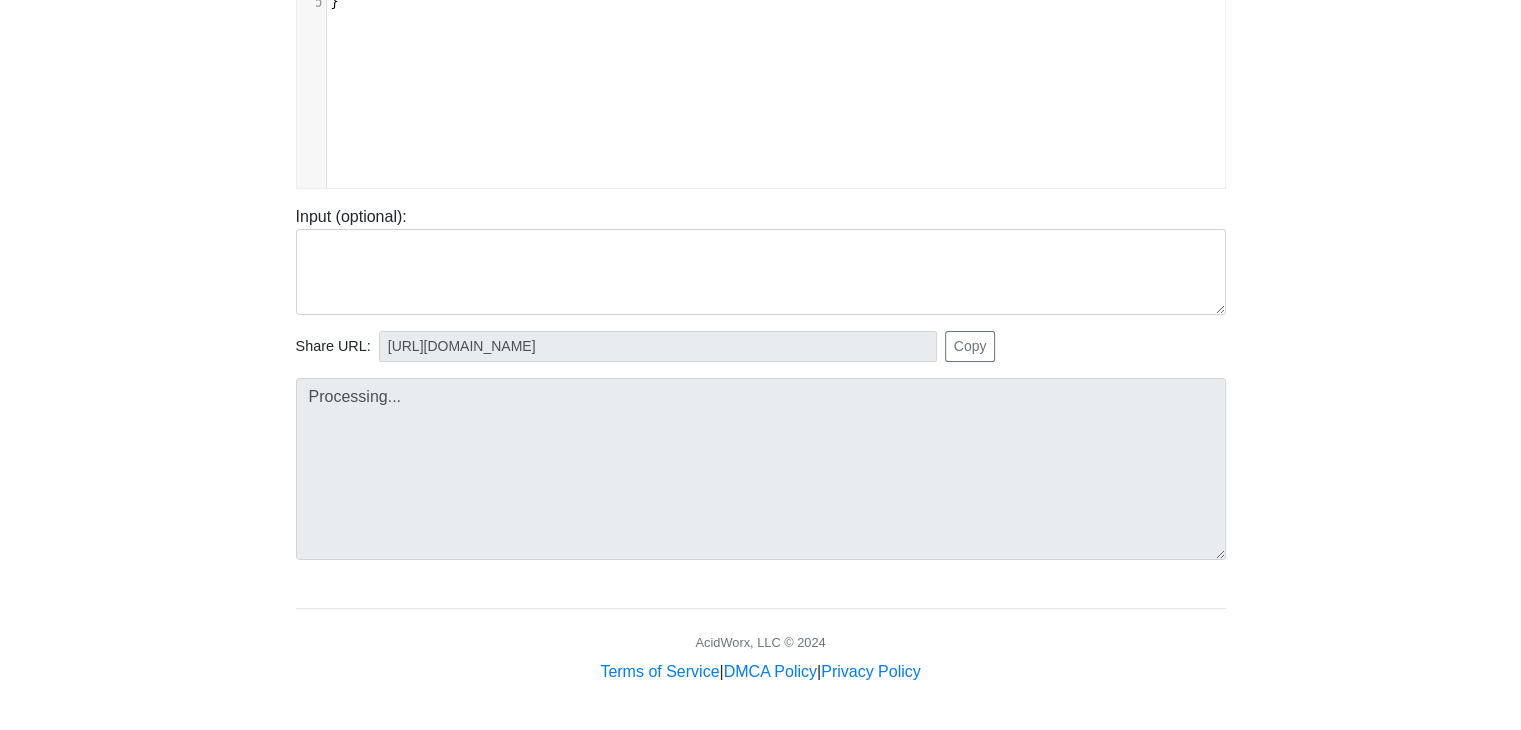 type on "[URL][DOMAIN_NAME]" 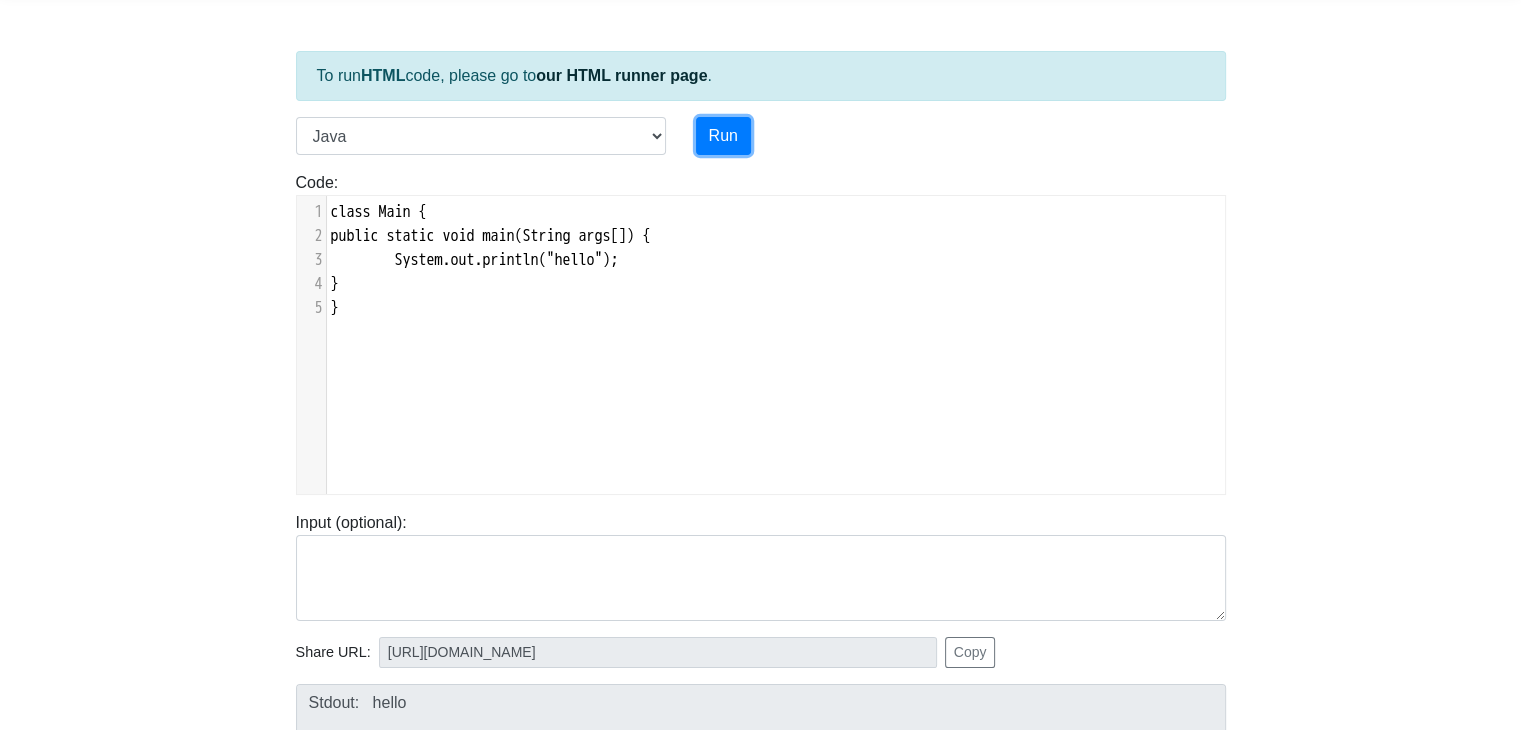 scroll, scrollTop: 0, scrollLeft: 0, axis: both 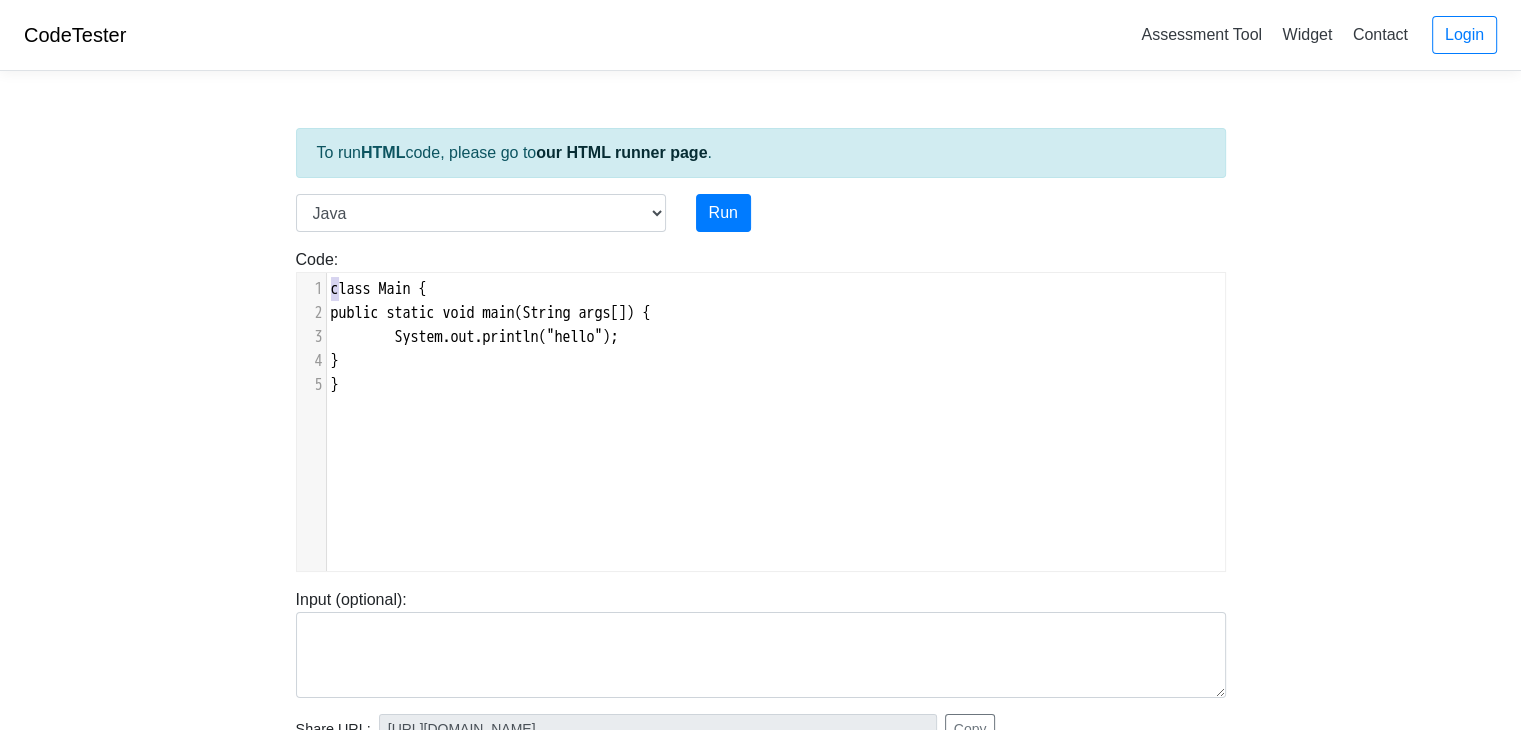 type on "class" 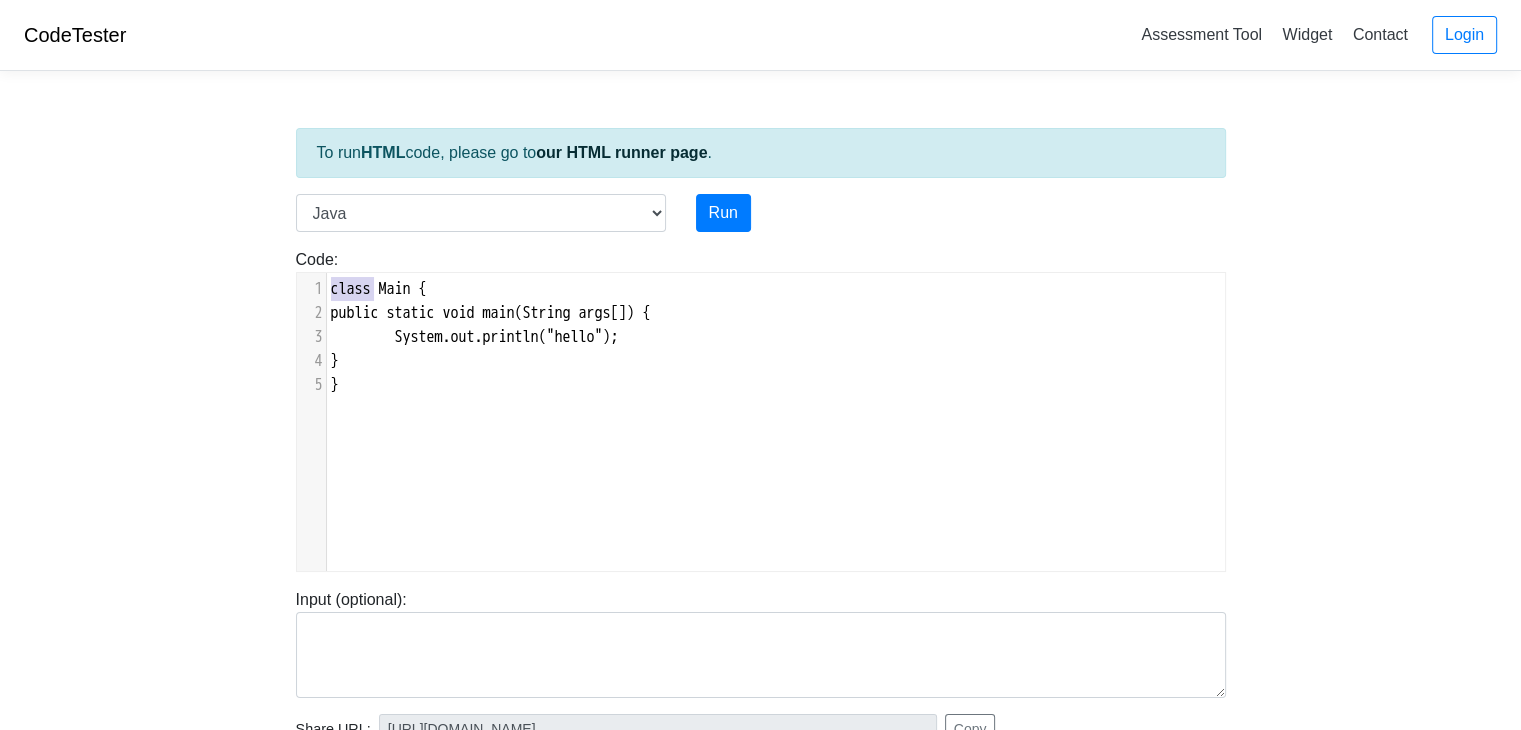 drag, startPoint x: 334, startPoint y: 295, endPoint x: 374, endPoint y: 289, distance: 40.4475 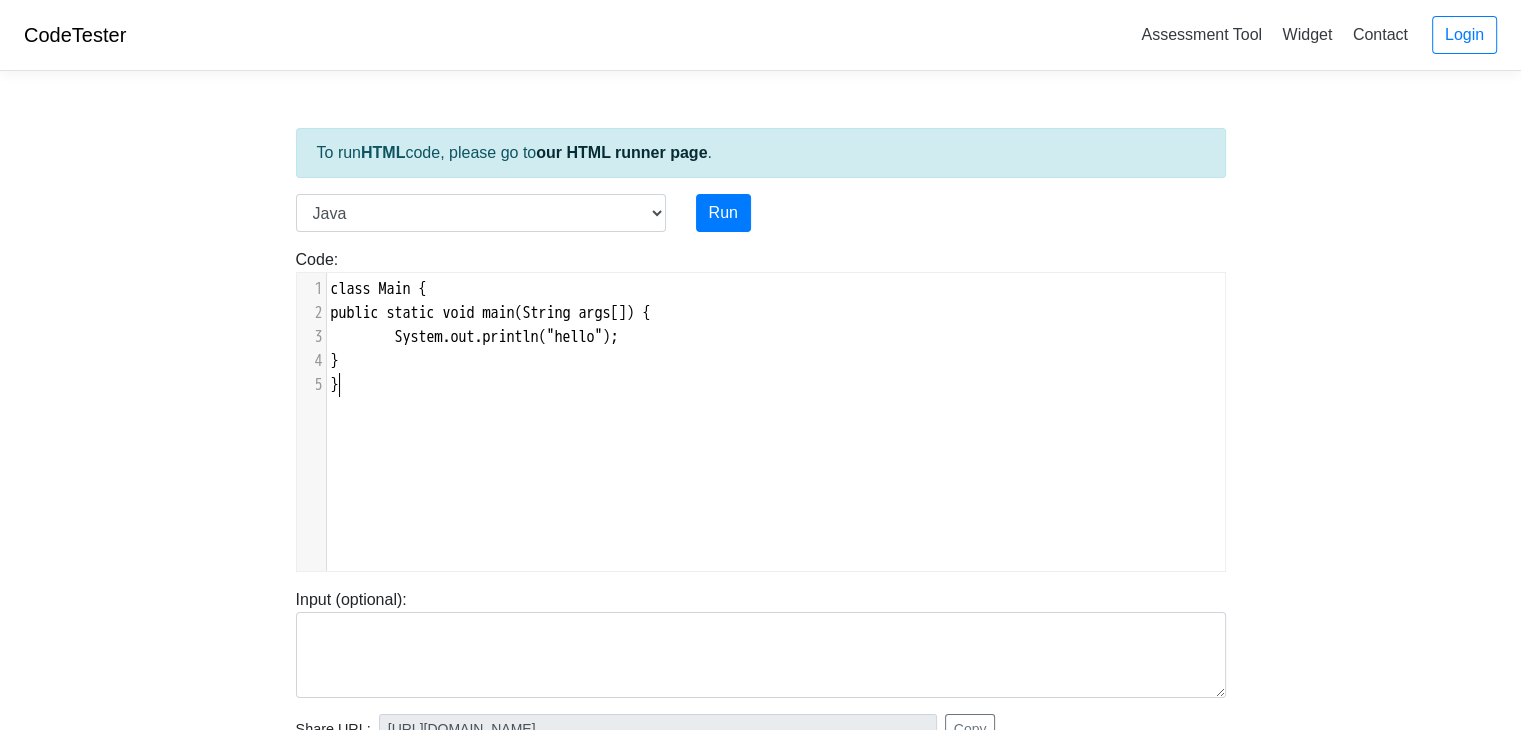 click on "}" at bounding box center (783, 385) 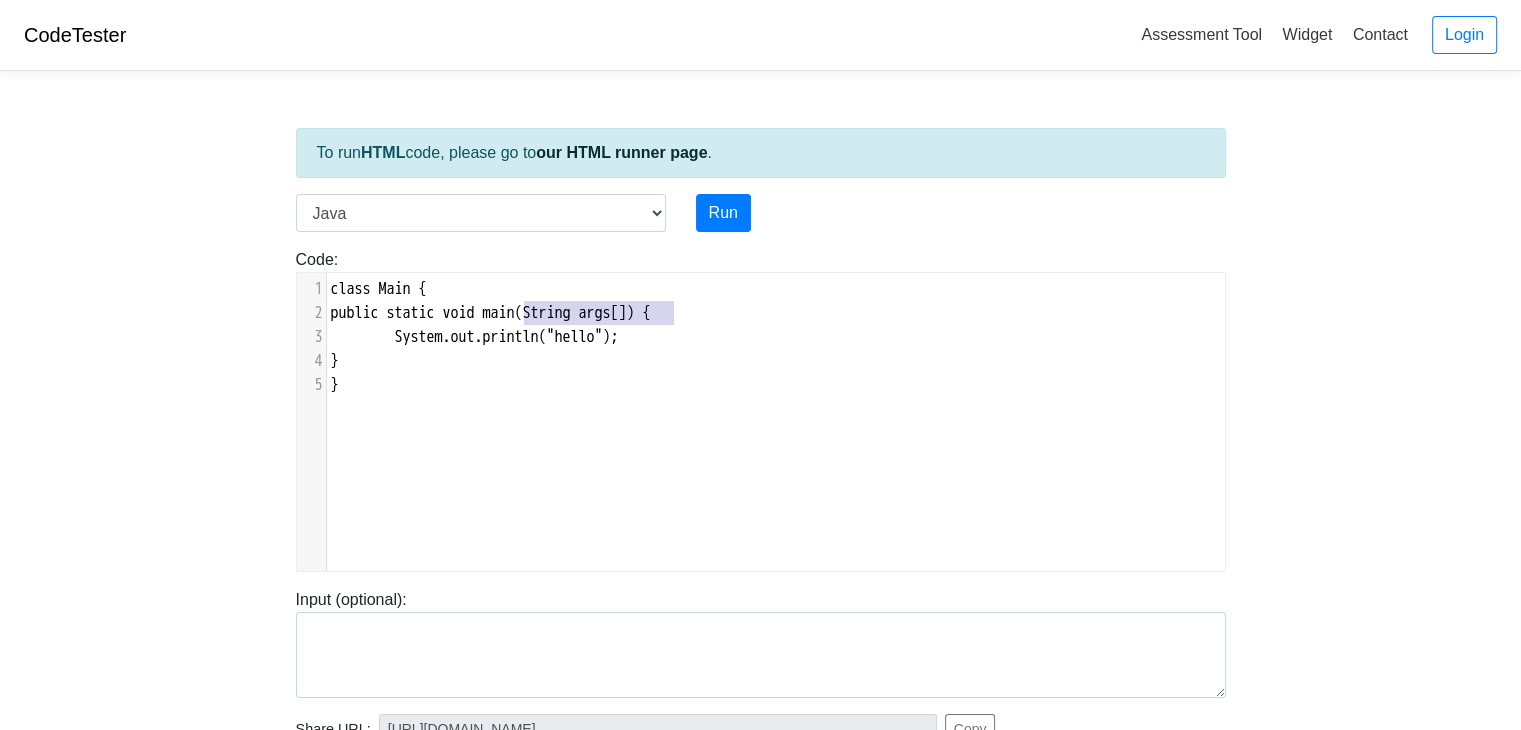 type on "main(String args[" 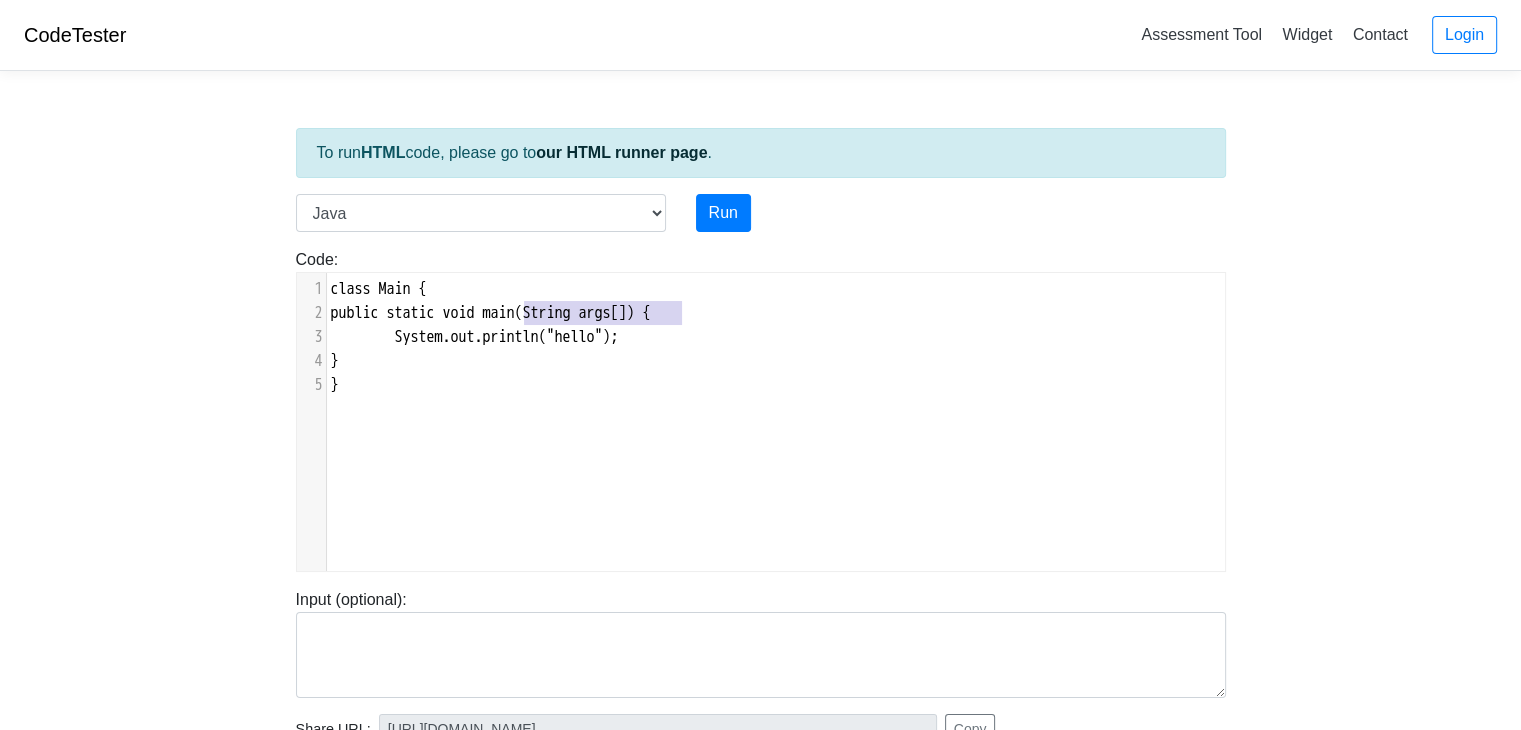 drag, startPoint x: 524, startPoint y: 306, endPoint x: 684, endPoint y: 302, distance: 160.04999 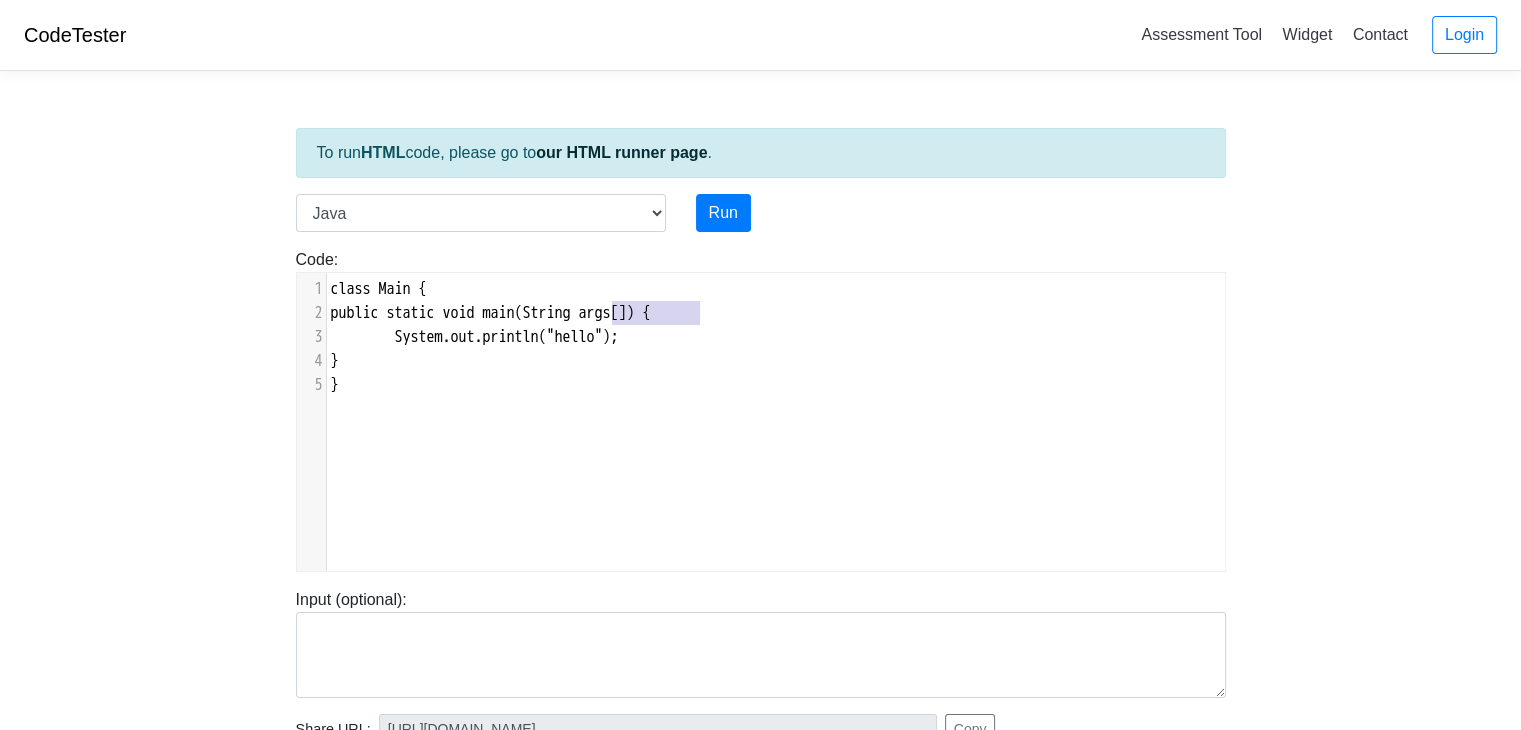 type on "ng args[]" 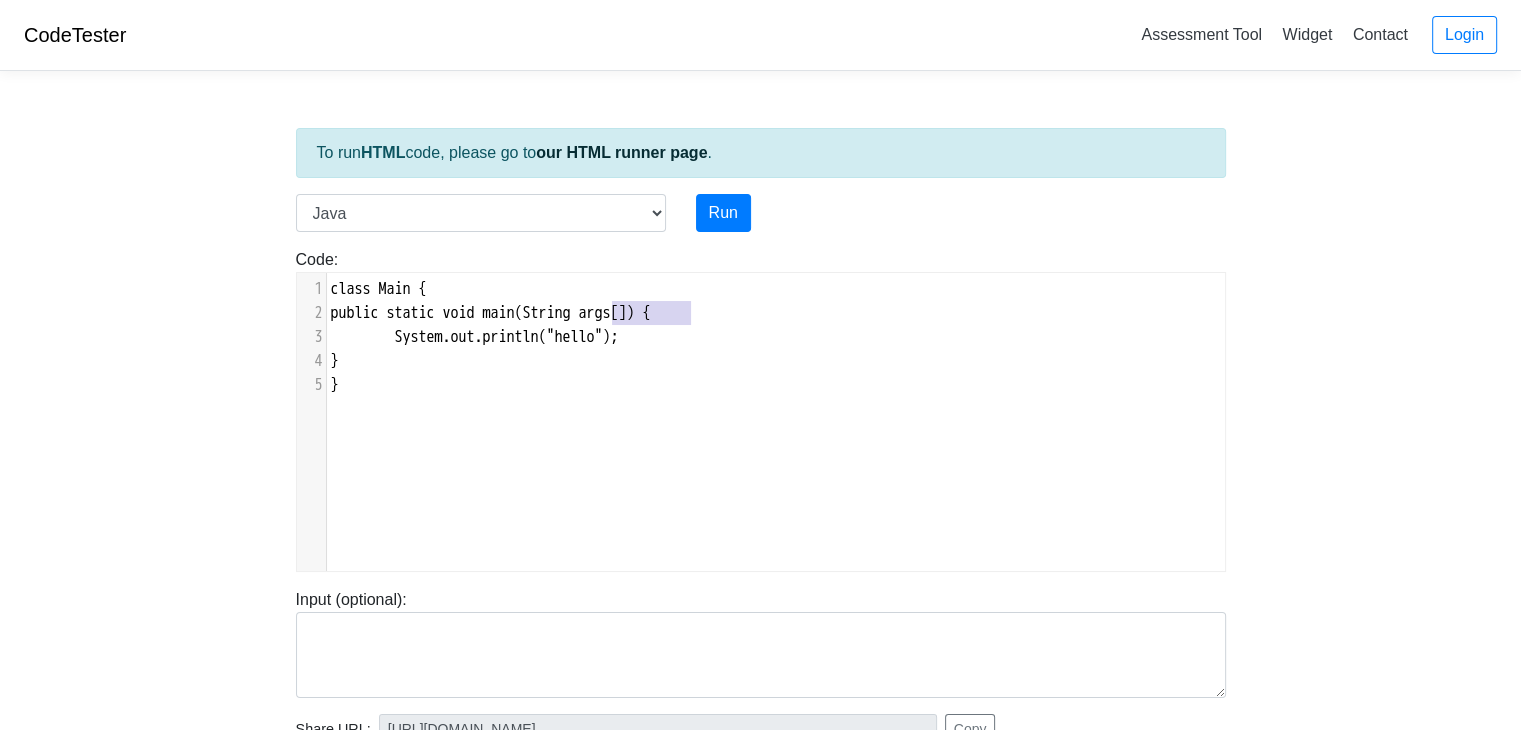 drag, startPoint x: 608, startPoint y: 312, endPoint x: 689, endPoint y: 315, distance: 81.055534 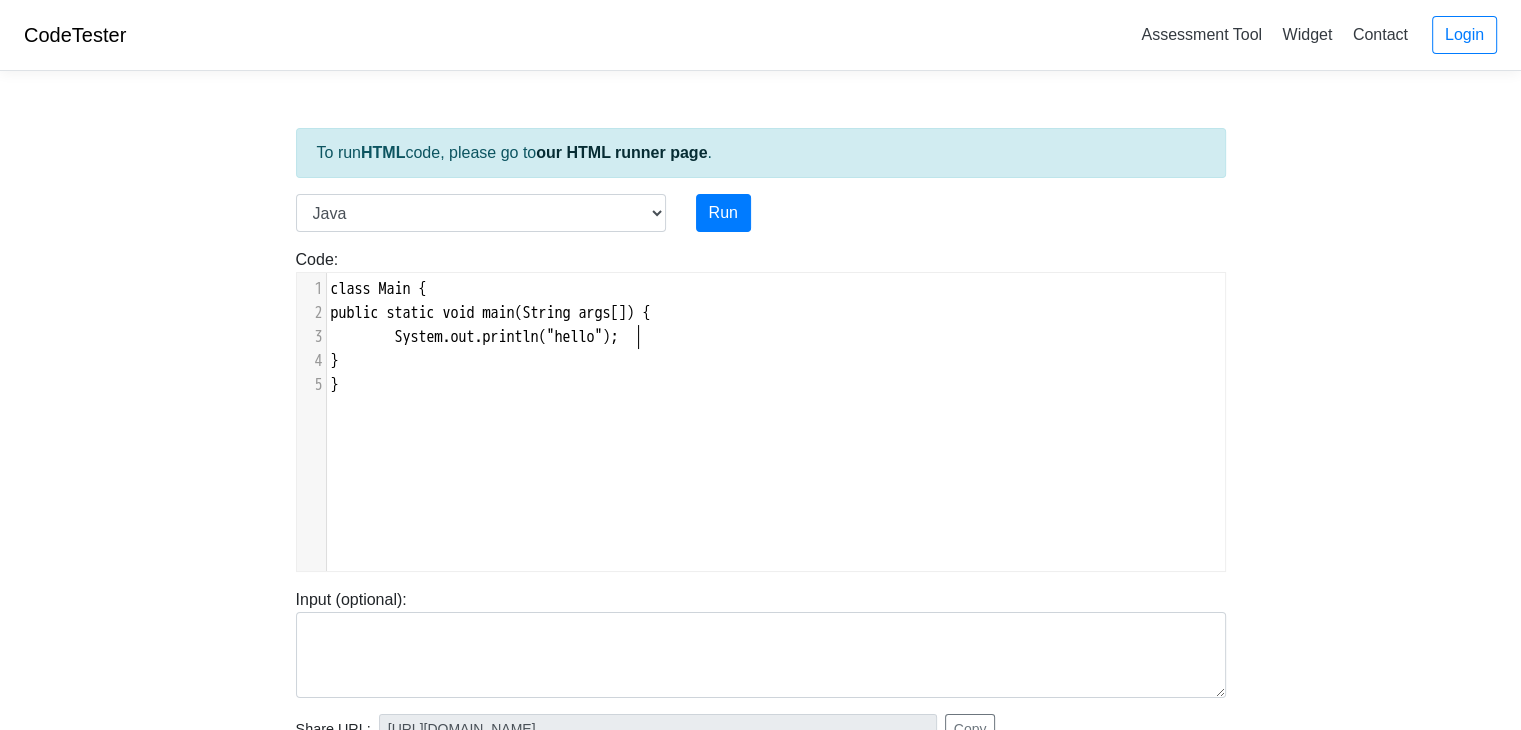 click on "System.out.println("hello");" at bounding box center [783, 337] 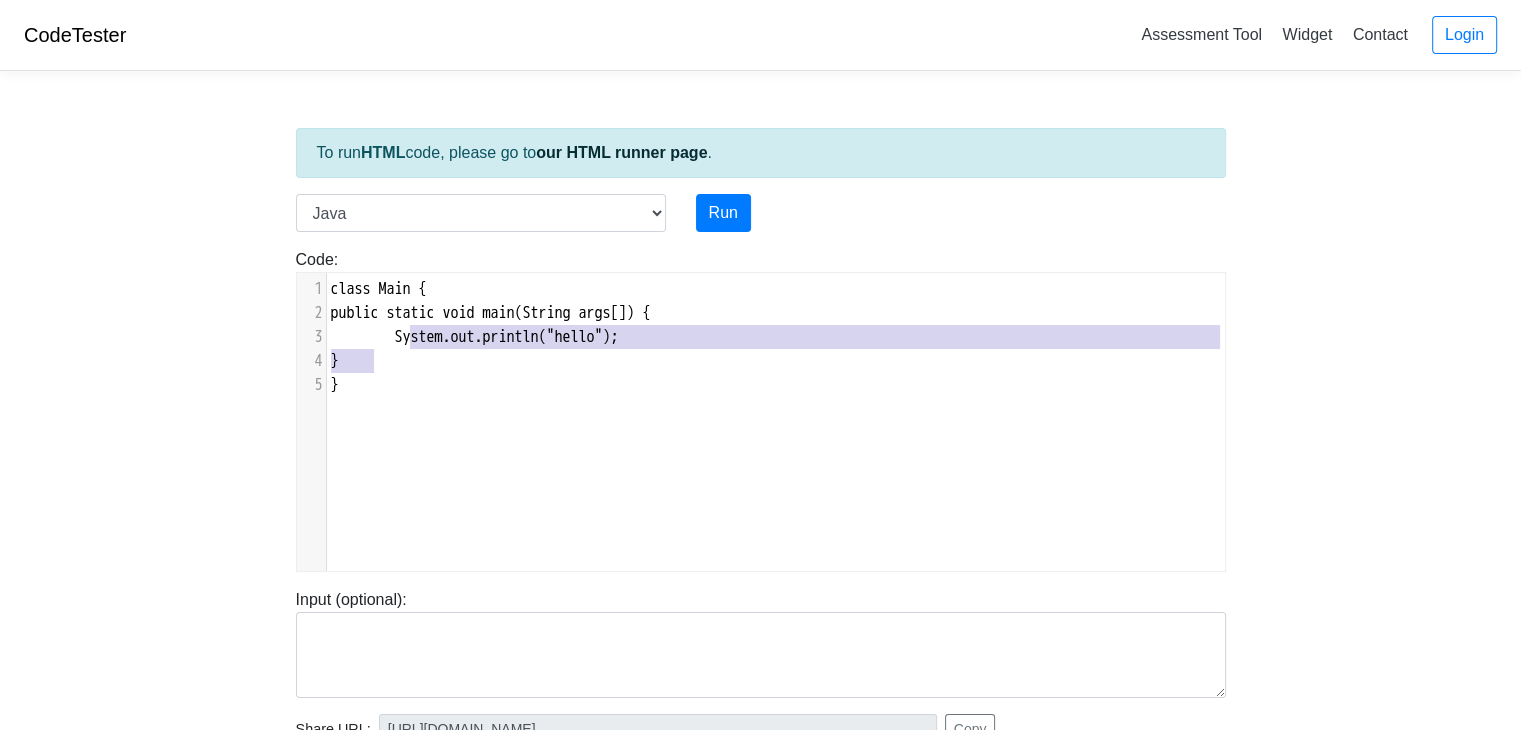 type on "ystem.out.println("hell" 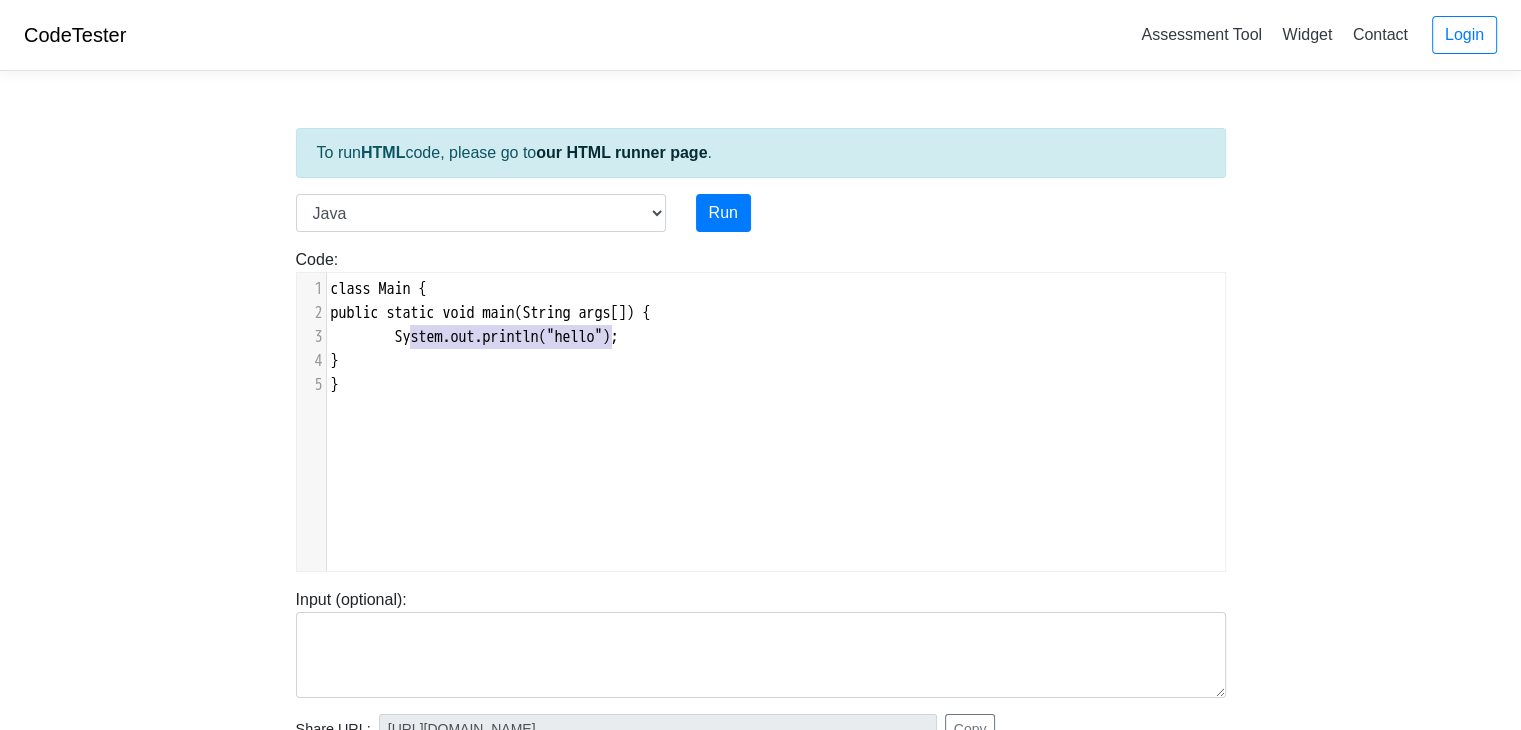drag, startPoint x: 412, startPoint y: 336, endPoint x: 616, endPoint y: 343, distance: 204.12006 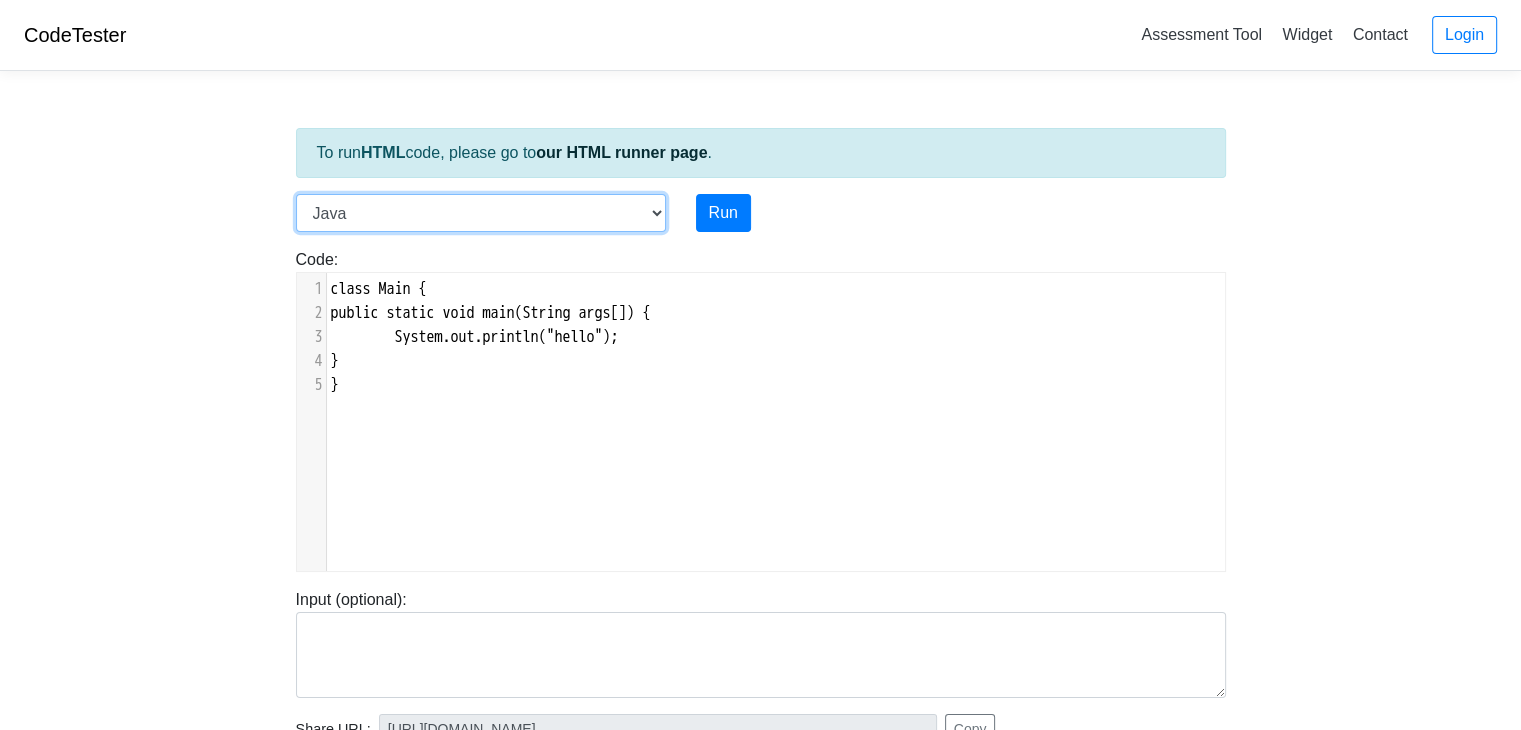 click on "C
C++
Go
Java
Javascript
Python
Ruby" at bounding box center [481, 213] 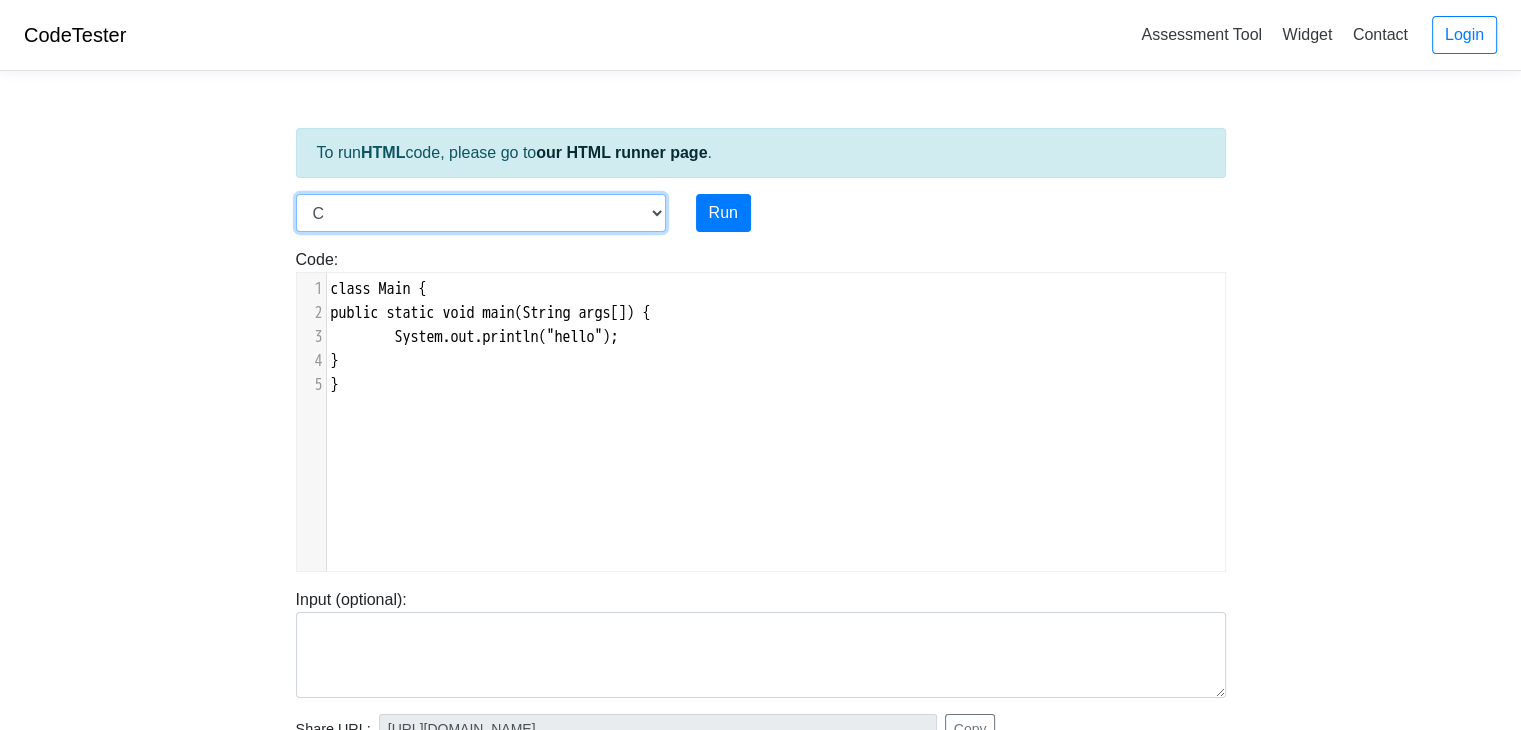 click on "C
C++
Go
Java
Javascript
Python
Ruby" at bounding box center [481, 213] 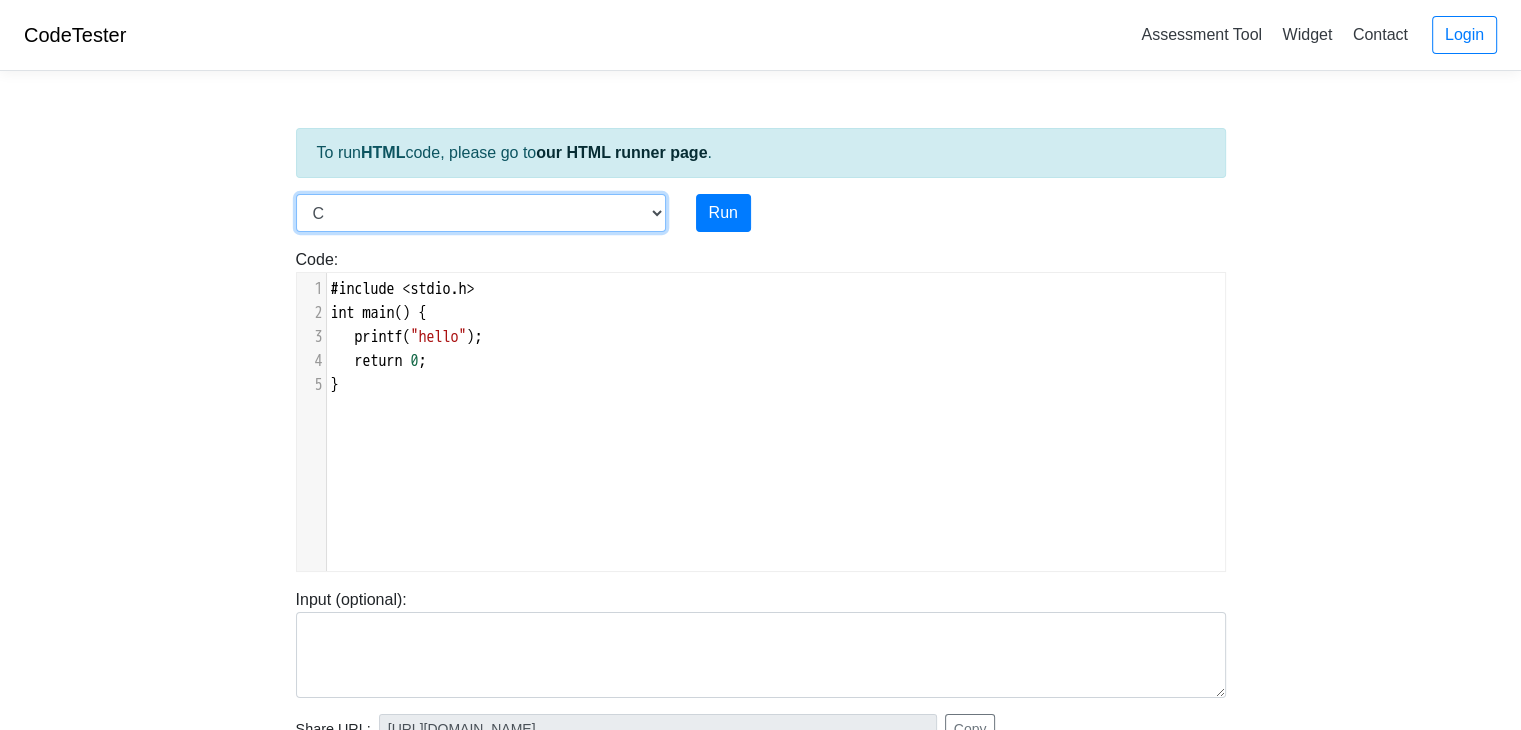 click on "C
C++
Go
Java
Javascript
Python
Ruby" at bounding box center (481, 213) 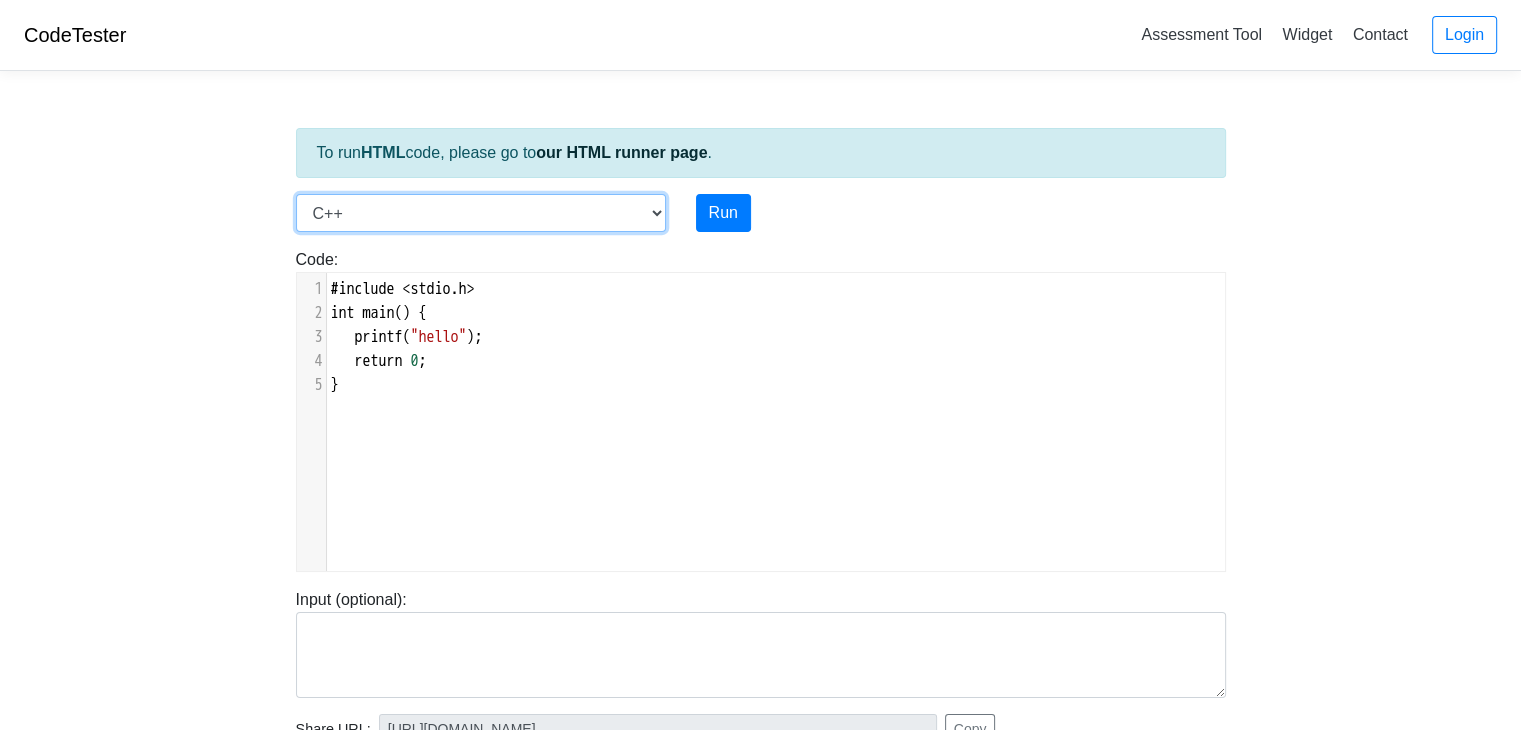 click on "C
C++
Go
Java
Javascript
Python
Ruby" at bounding box center [481, 213] 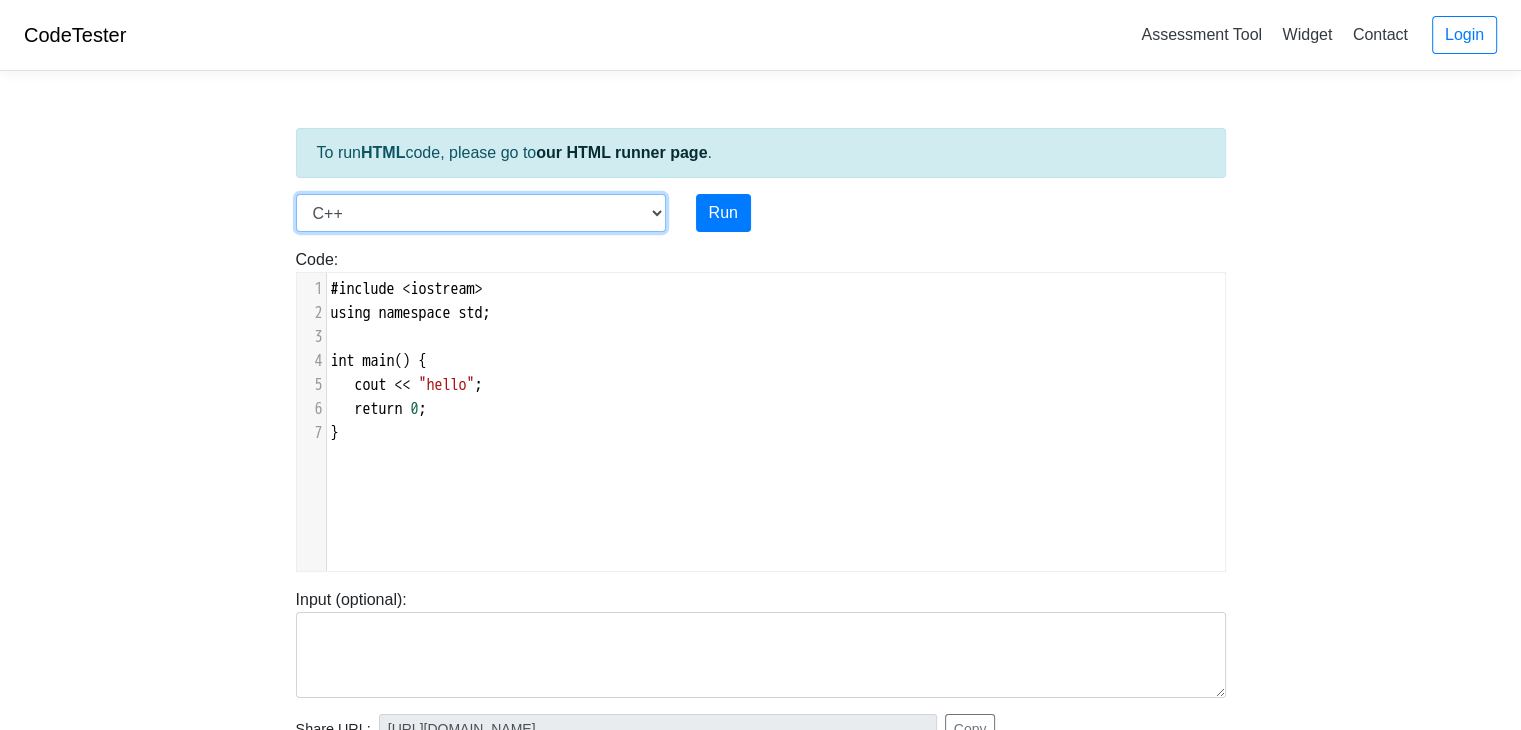 click on "C
C++
Go
Java
Javascript
Python
Ruby" at bounding box center [481, 213] 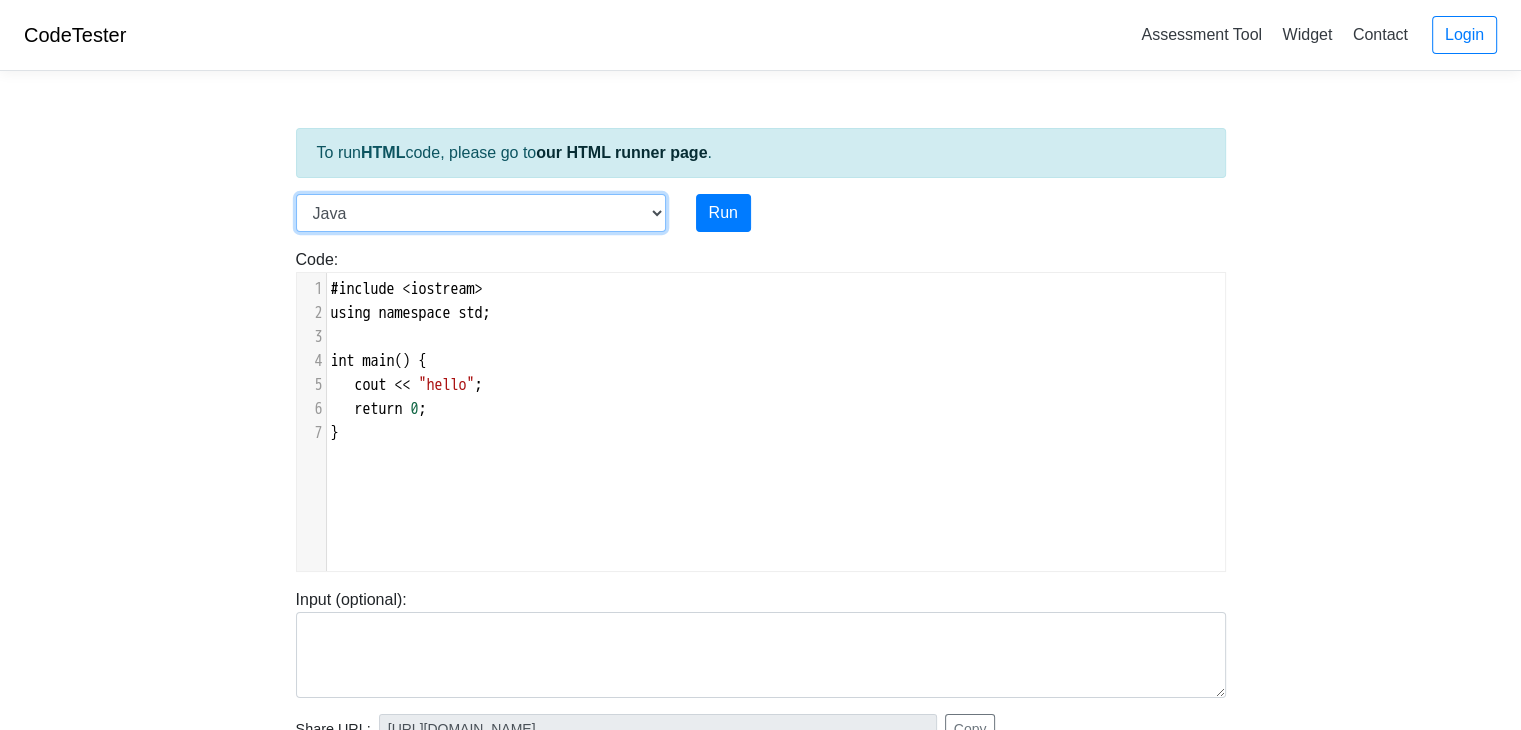 click on "C
C++
Go
Java
Javascript
Python
Ruby" at bounding box center (481, 213) 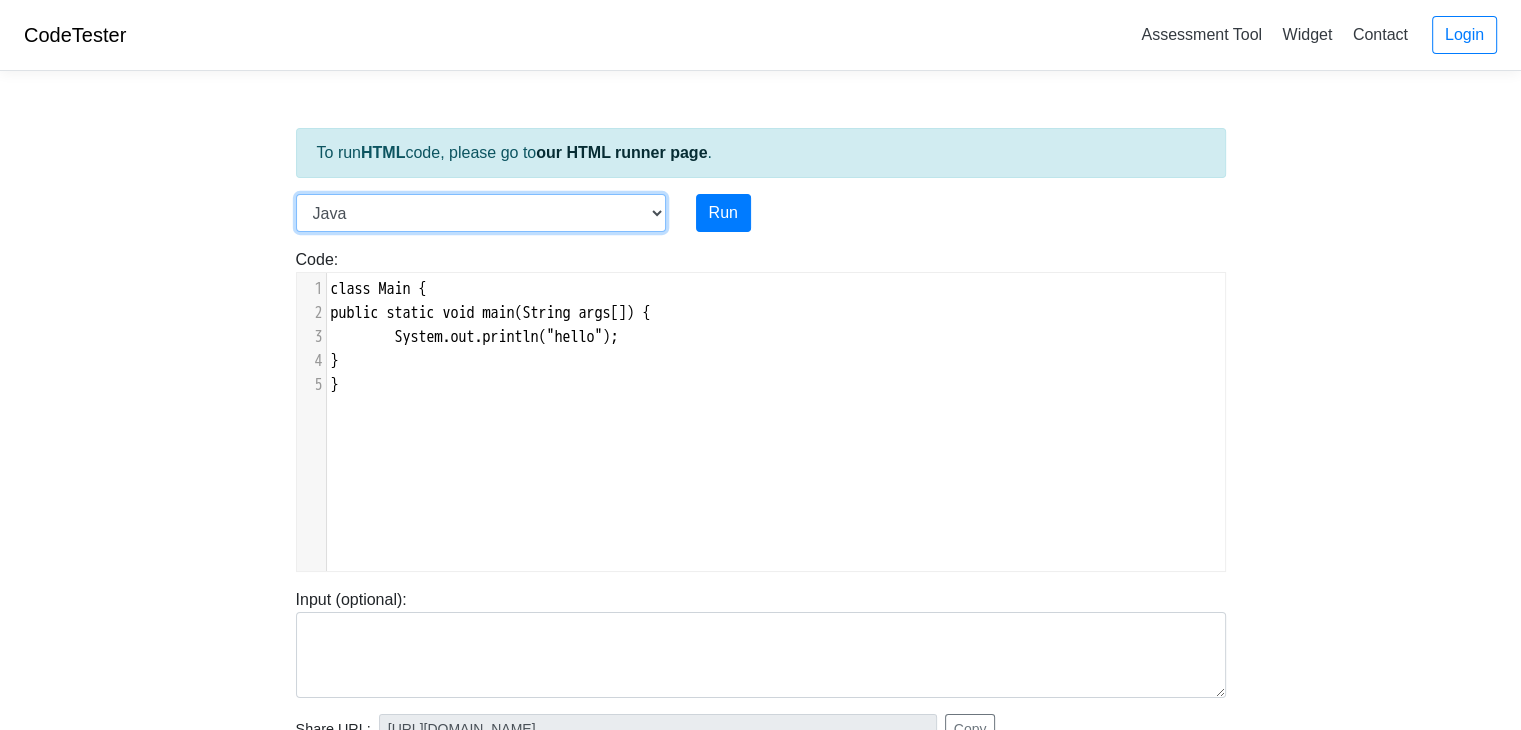 click on "C
C++
Go
Java
Javascript
Python
Ruby" at bounding box center (481, 213) 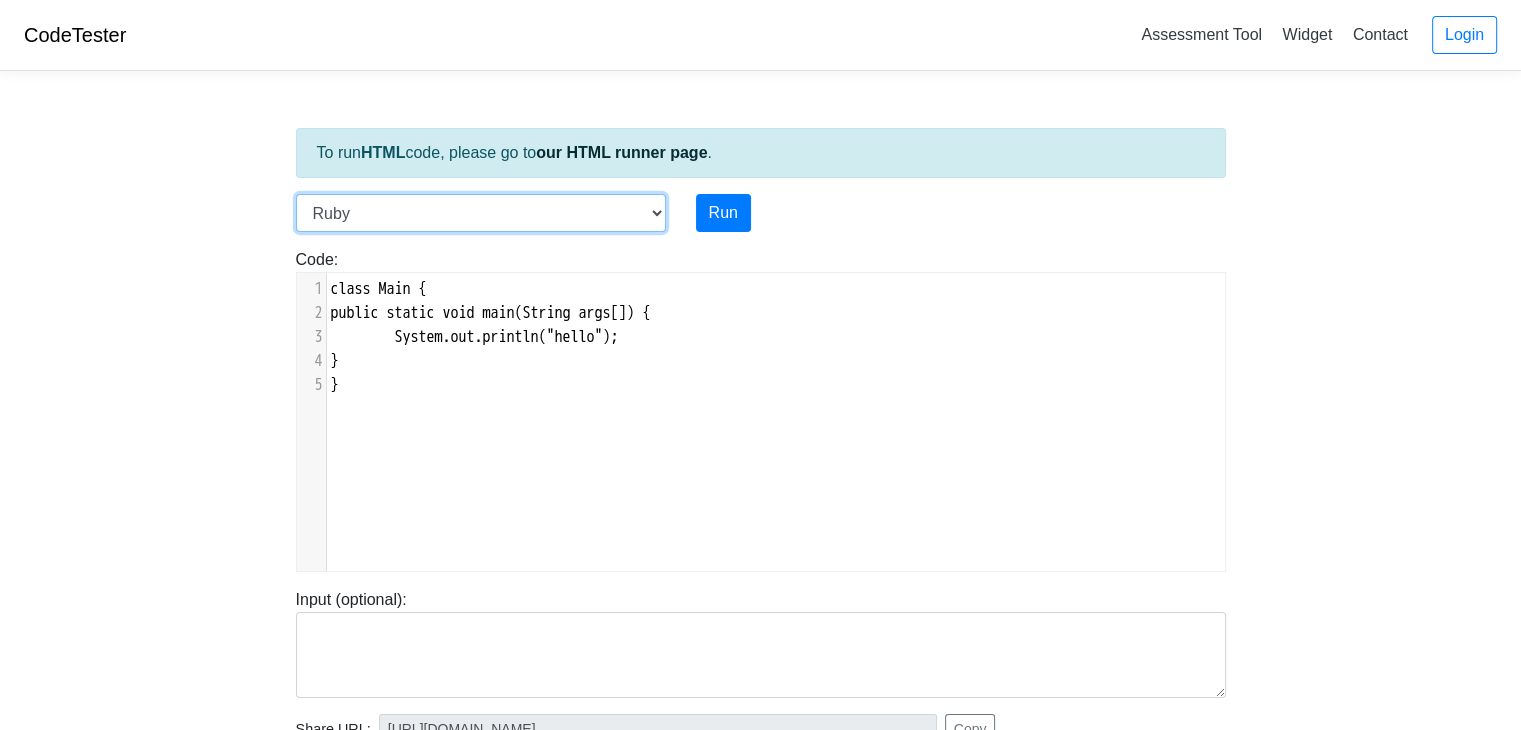 click on "C
C++
Go
Java
Javascript
Python
Ruby" at bounding box center (481, 213) 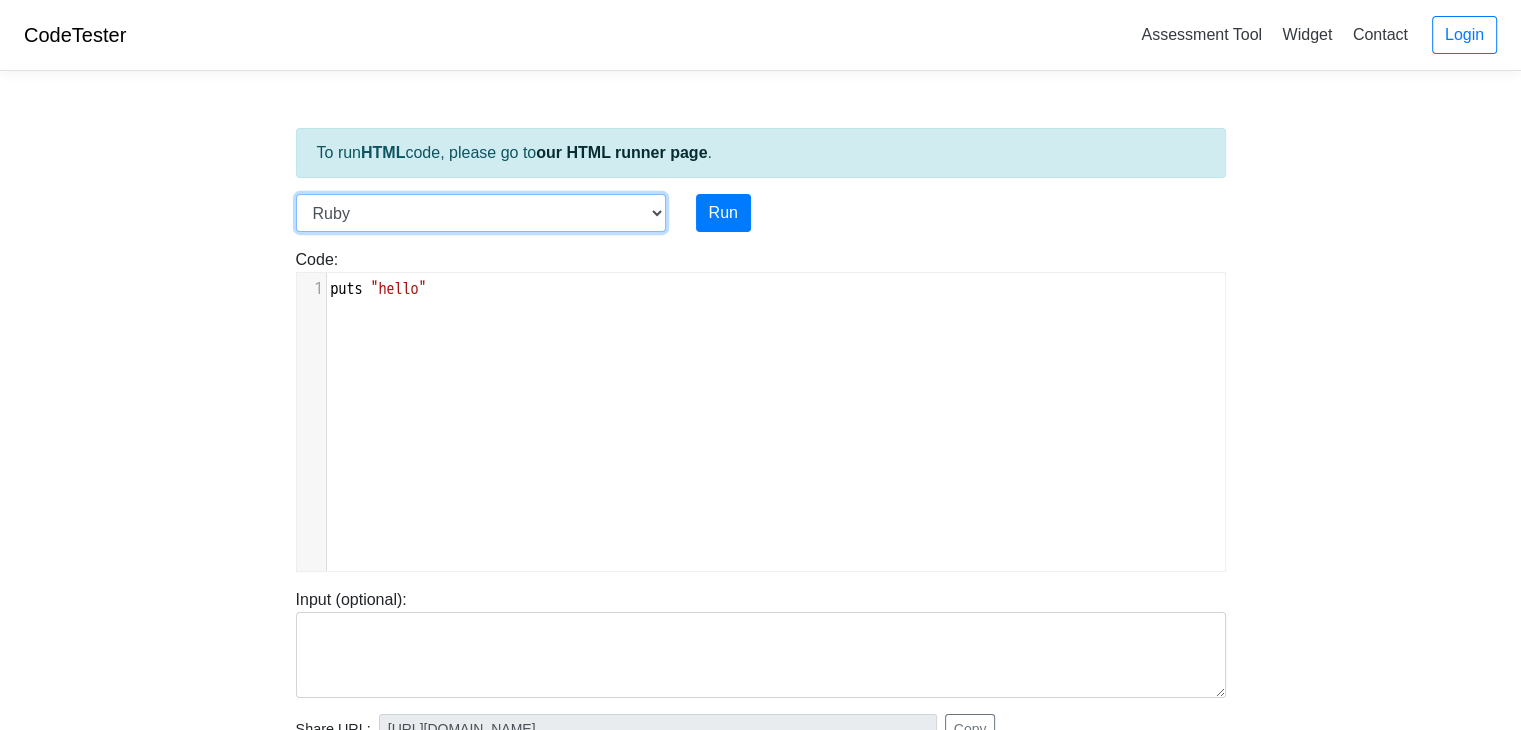 click on "C
C++
Go
Java
Javascript
Python
Ruby" at bounding box center [481, 213] 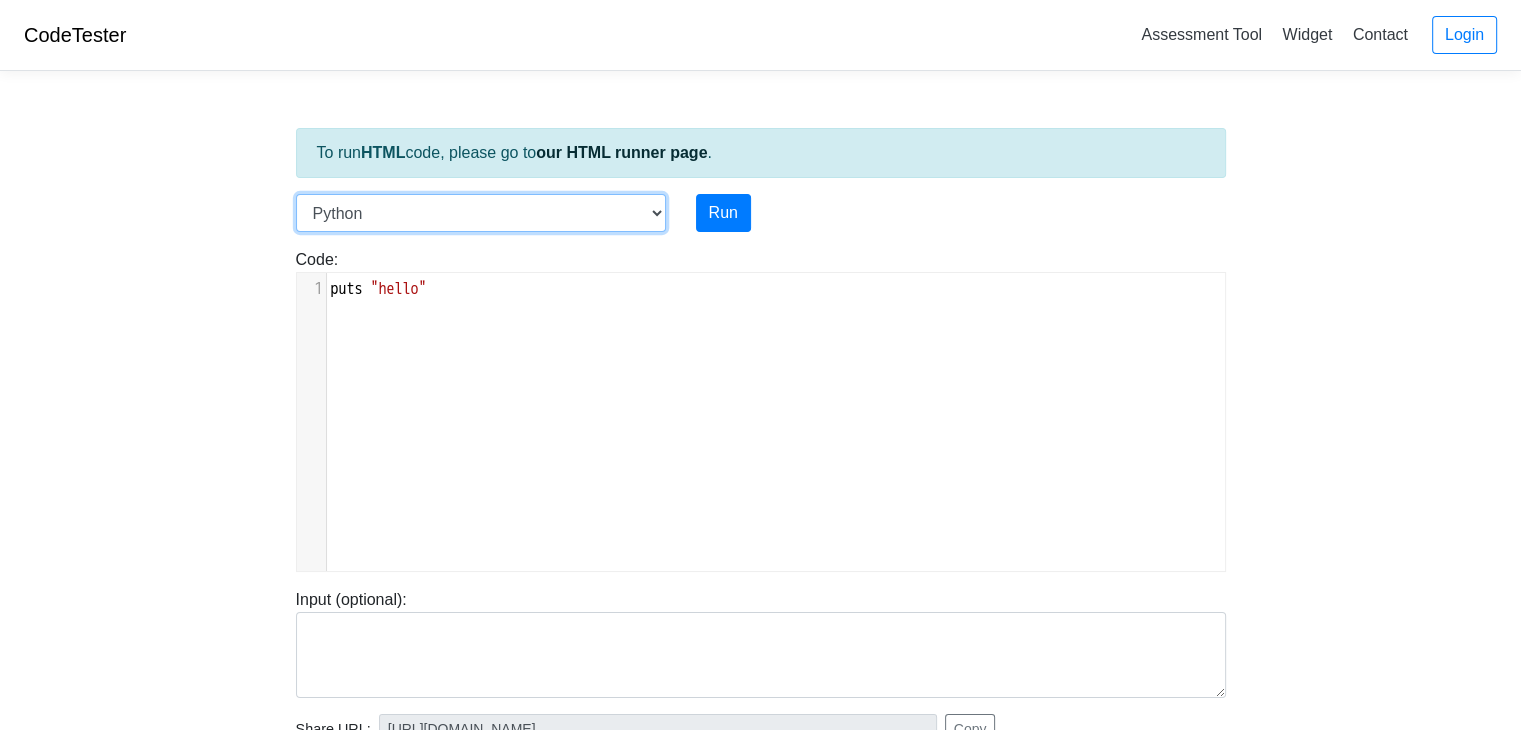 click on "C
C++
Go
Java
Javascript
Python
Ruby" at bounding box center (481, 213) 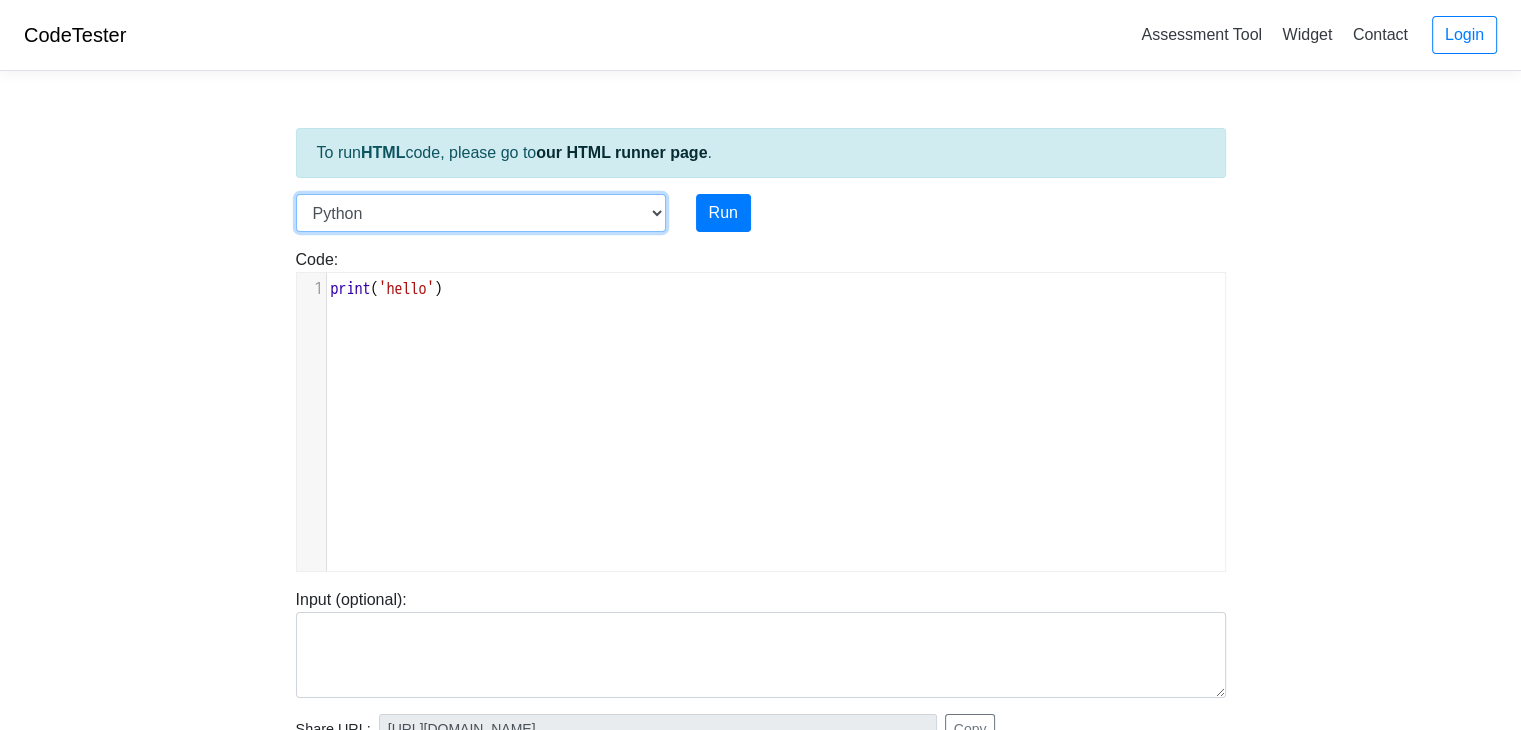 click on "C
C++
Go
Java
Javascript
Python
Ruby" at bounding box center [481, 213] 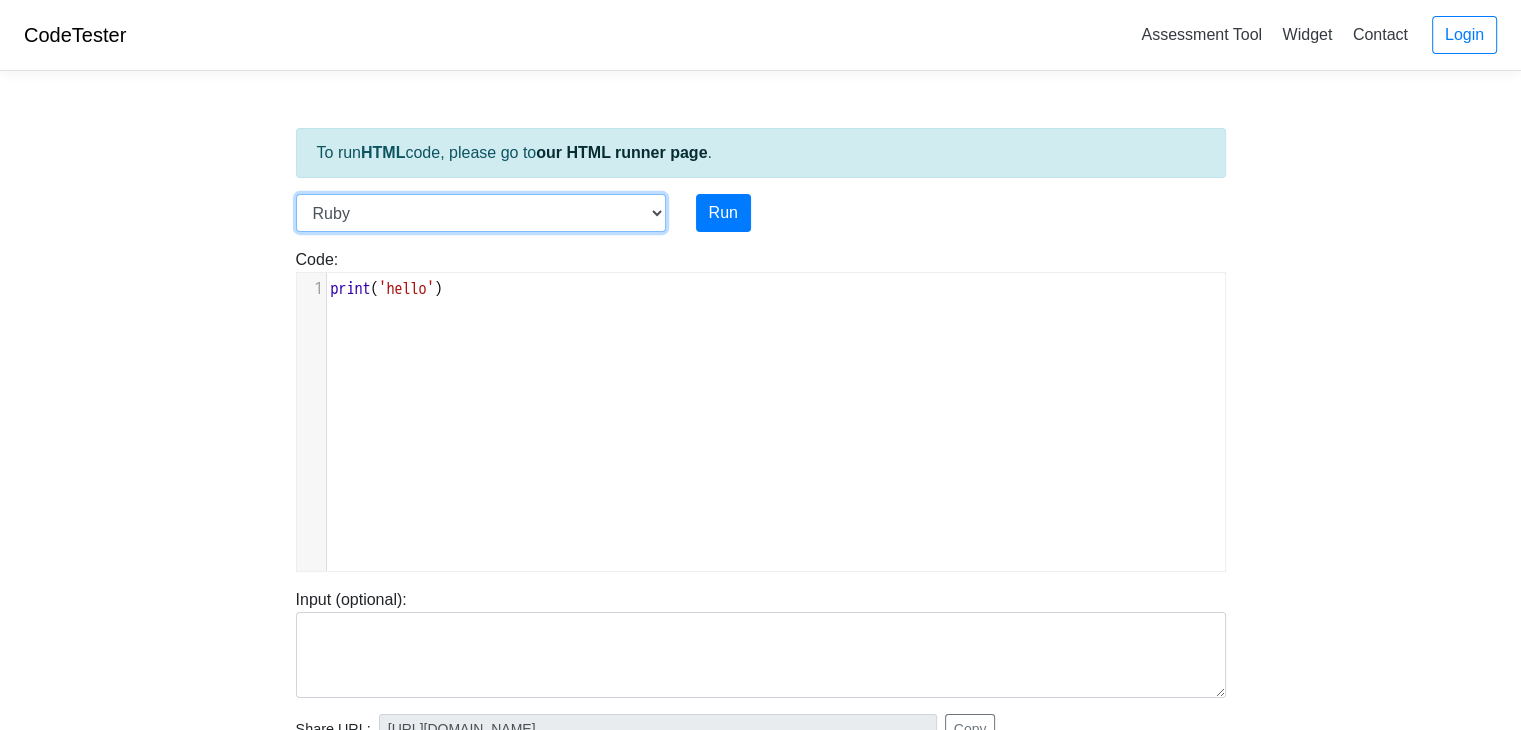 click on "C
C++
Go
Java
Javascript
Python
Ruby" at bounding box center [481, 213] 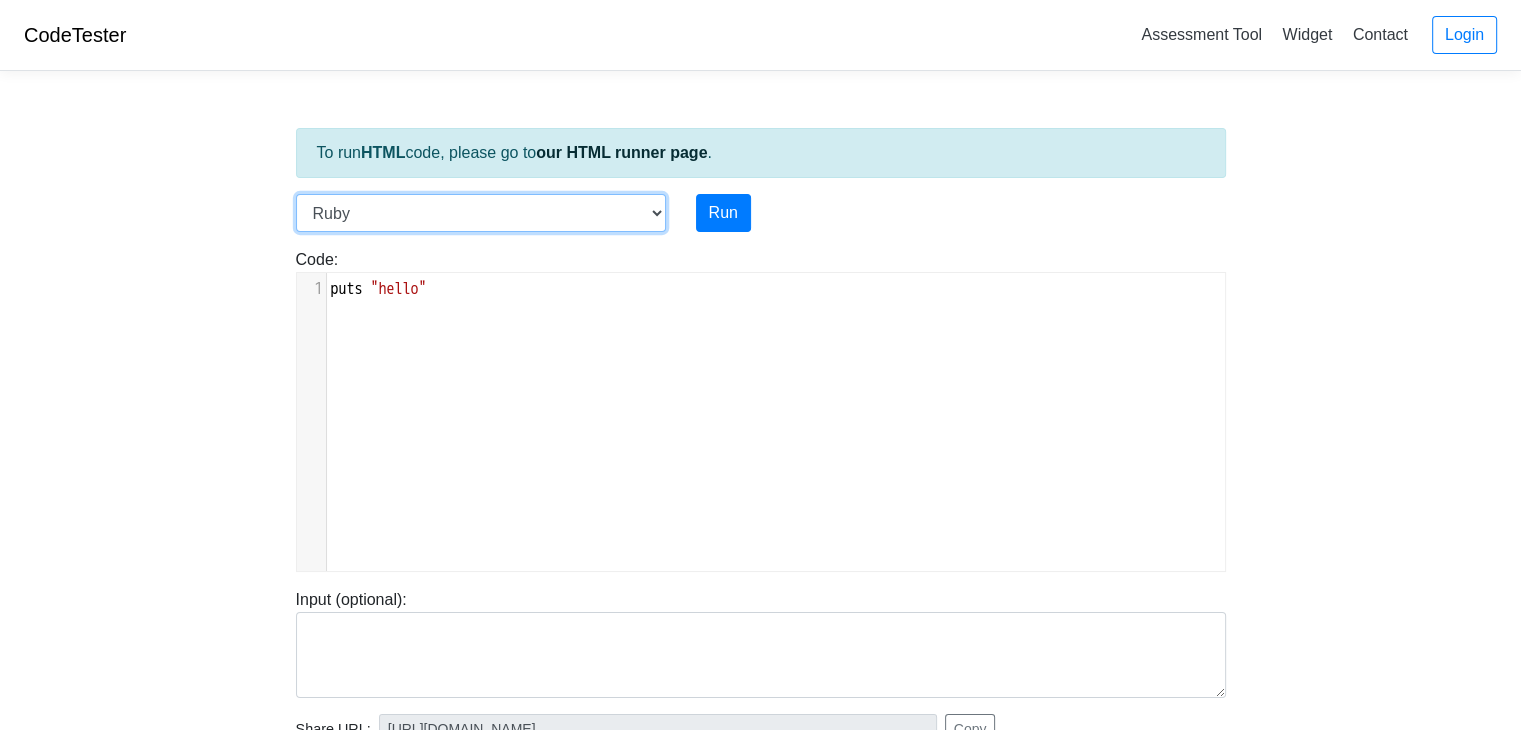 click on "C
C++
Go
Java
Javascript
Python
Ruby" at bounding box center [481, 213] 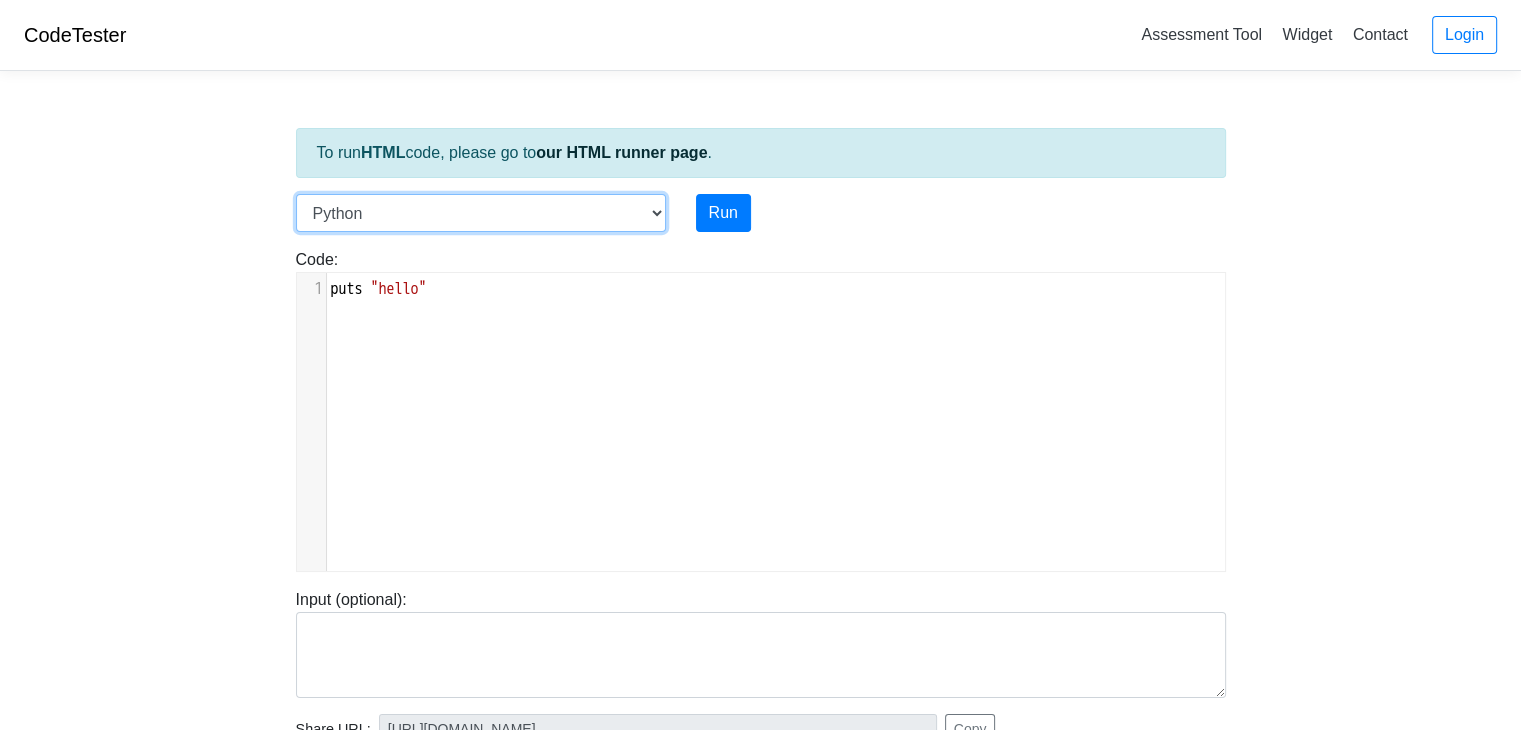 click on "C
C++
Go
Java
Javascript
Python
Ruby" at bounding box center (481, 213) 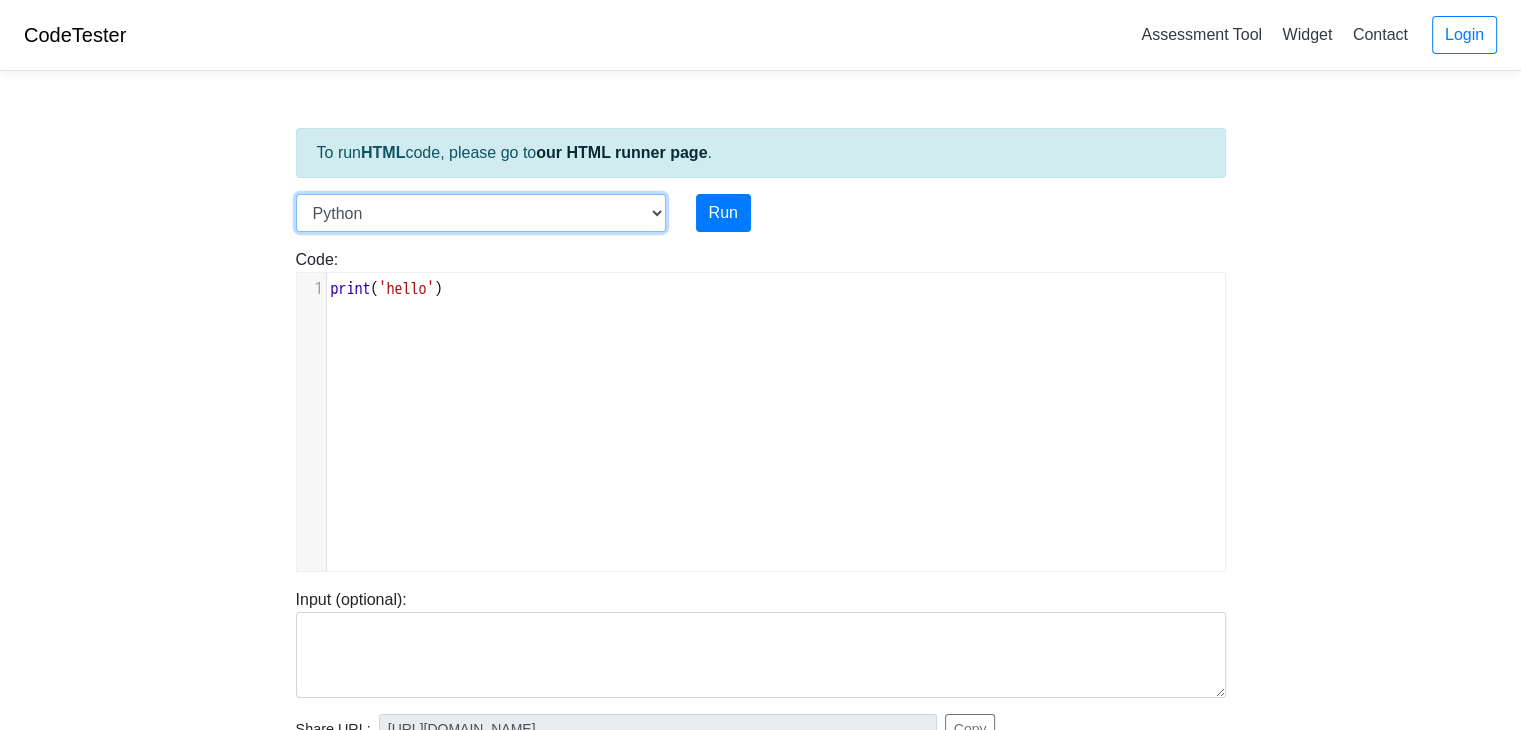 click on "C
C++
Go
Java
Javascript
Python
Ruby" at bounding box center (481, 213) 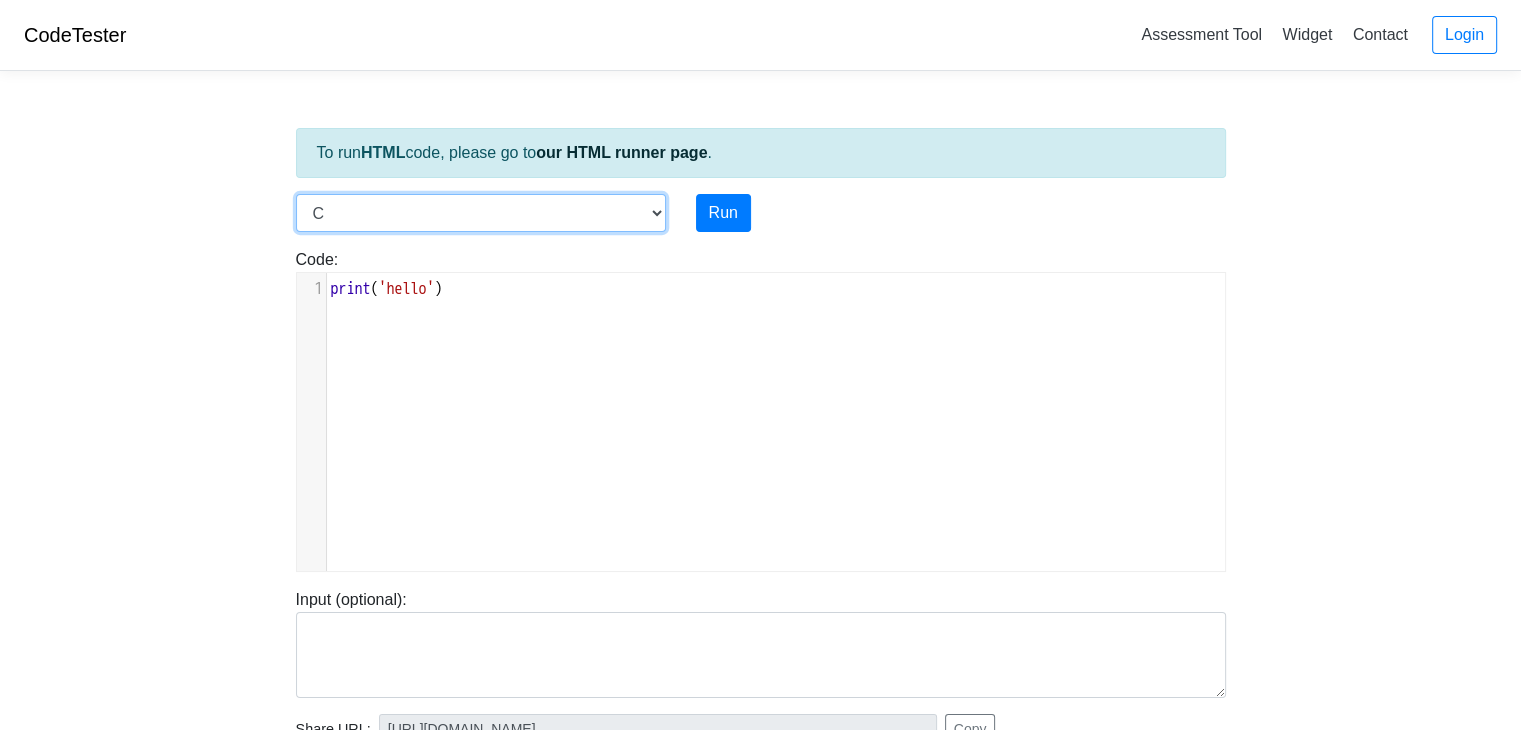 click on "C
C++
Go
Java
Javascript
Python
Ruby" at bounding box center [481, 213] 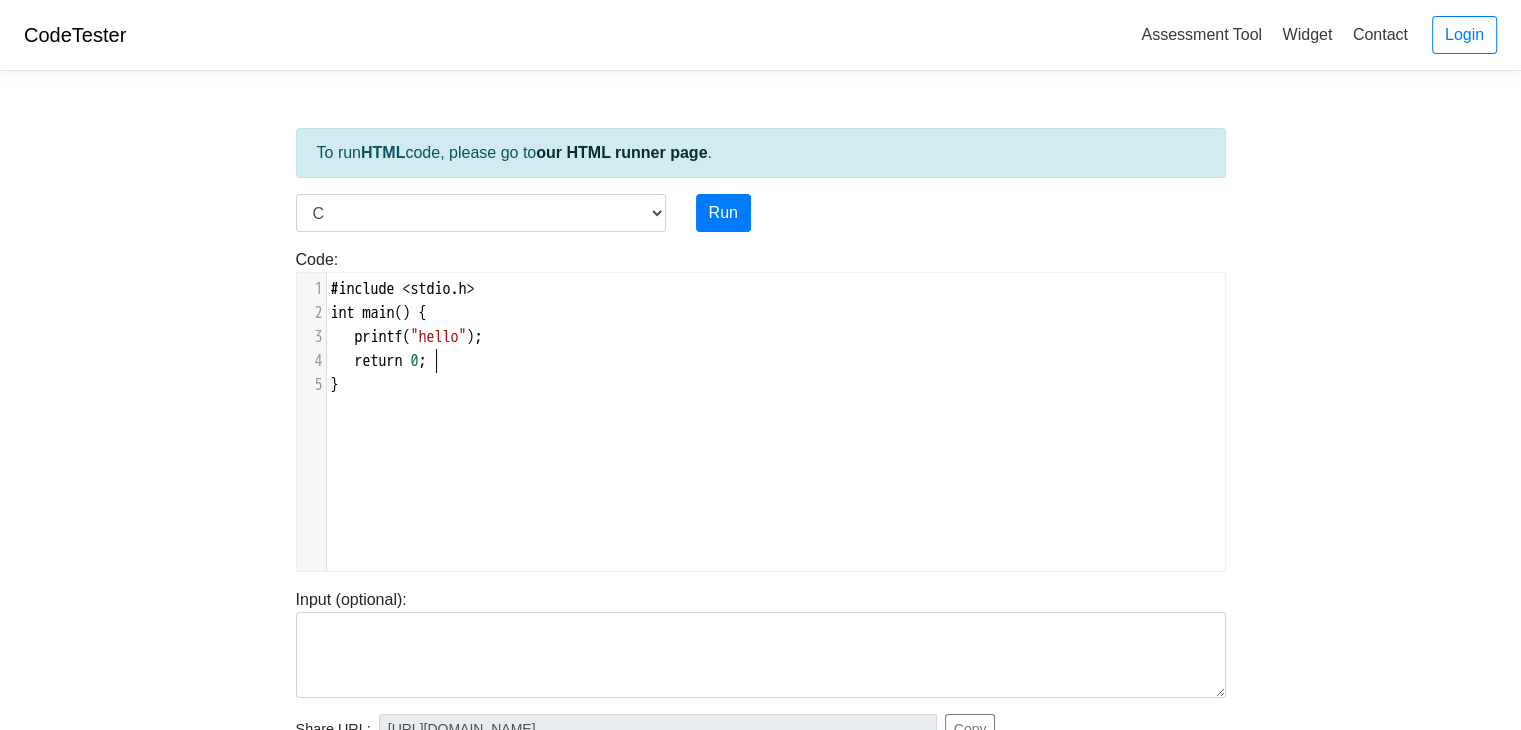 drag, startPoint x: 539, startPoint y: 353, endPoint x: 519, endPoint y: 344, distance: 21.931713 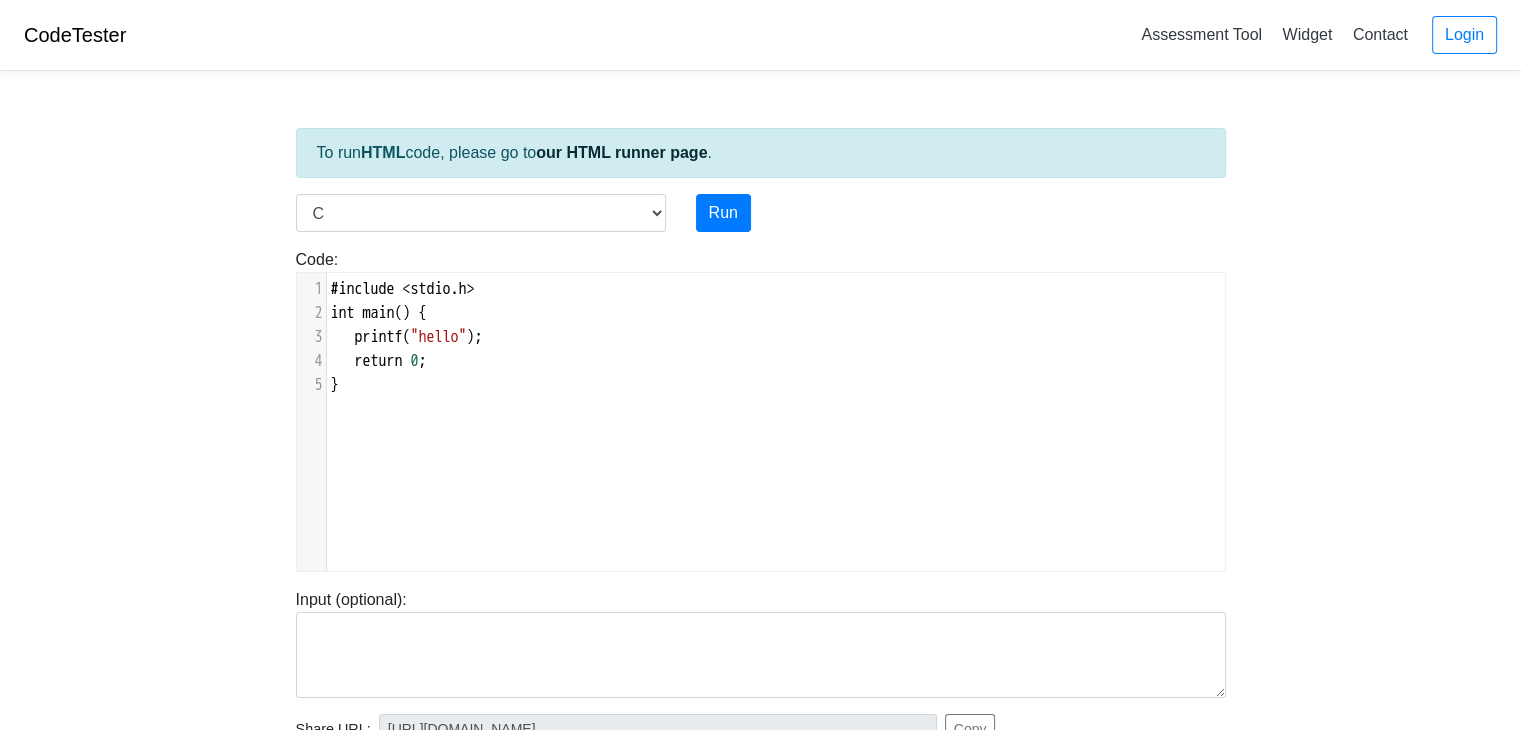 click on ""hello"" at bounding box center (439, 337) 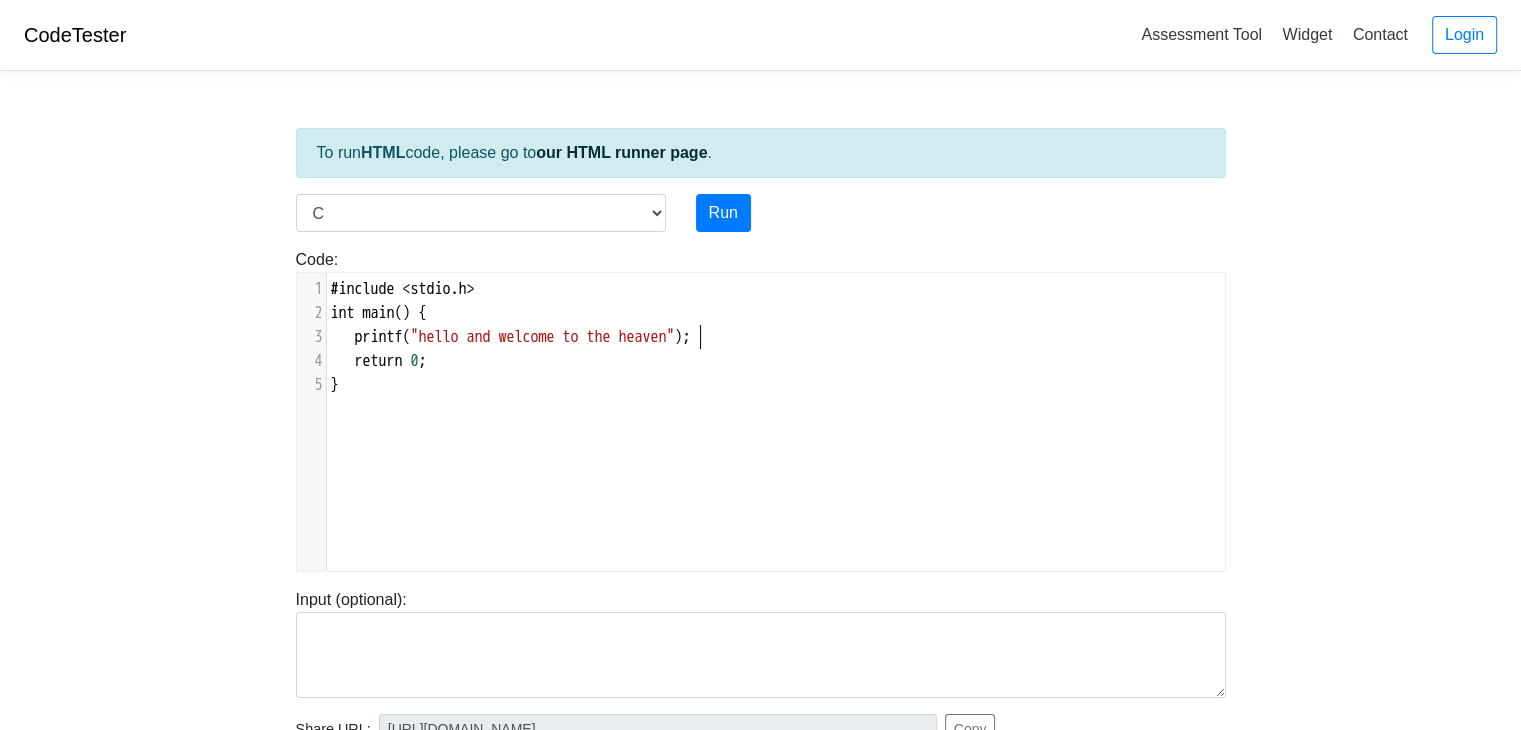 scroll, scrollTop: 8, scrollLeft: 227, axis: both 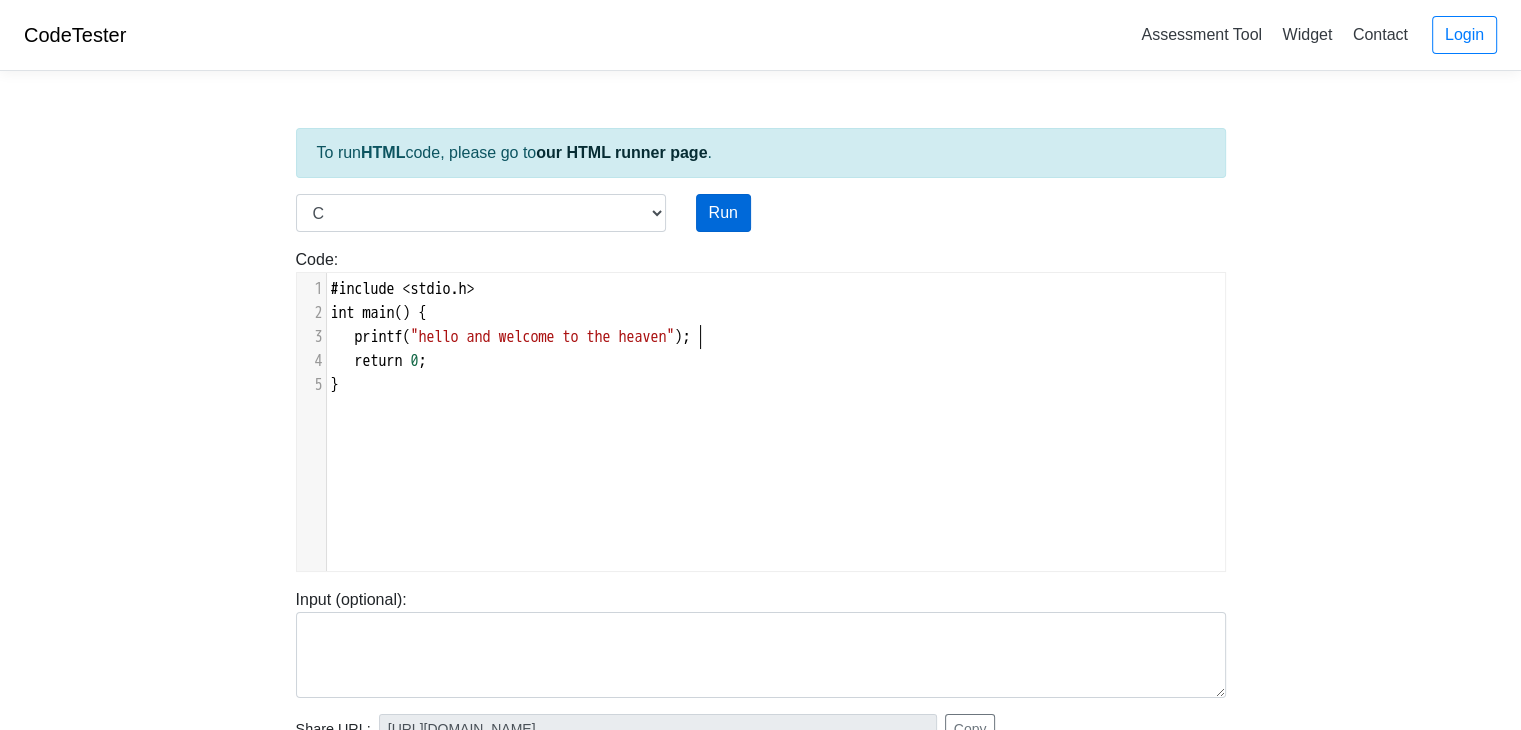 type on "and welcome to the heaven" 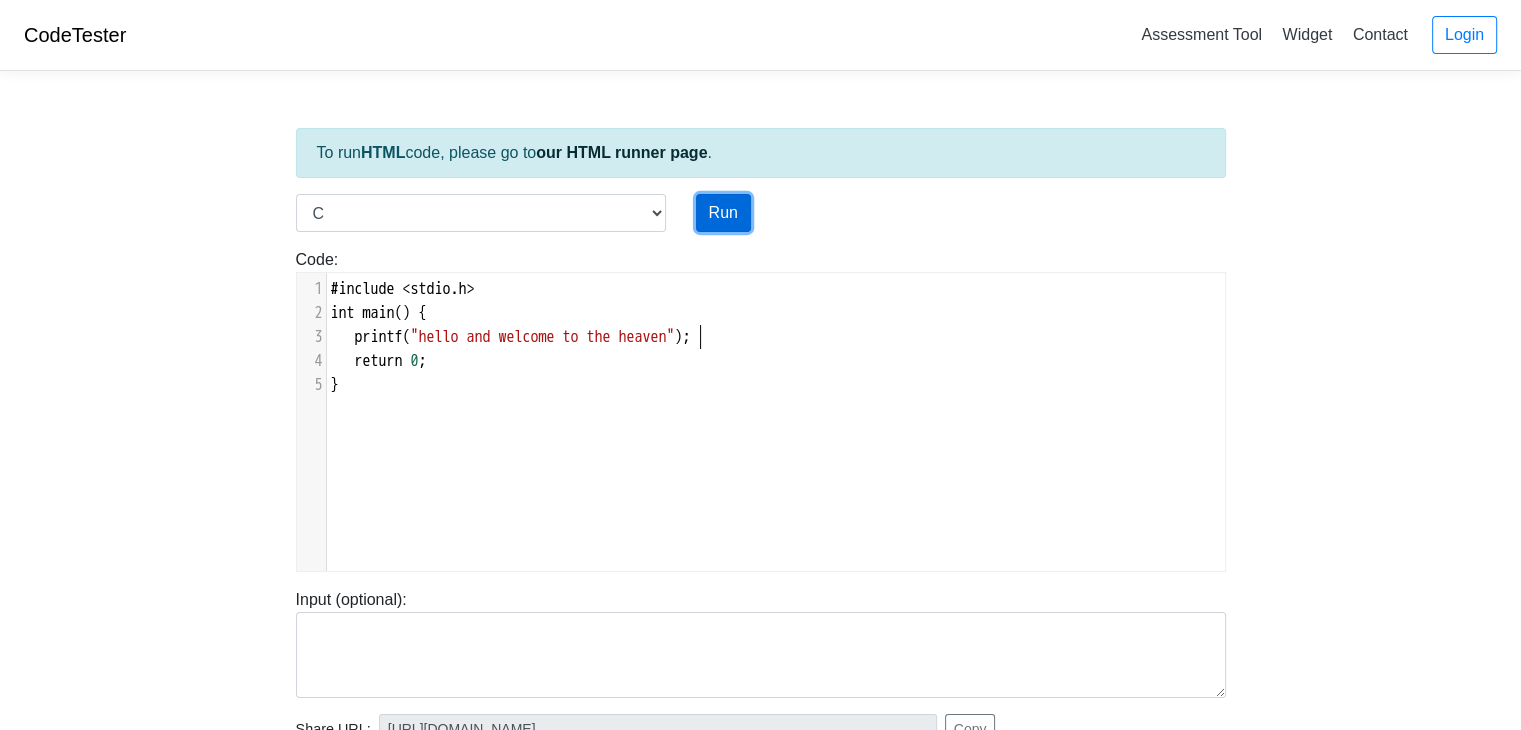 click on "Run" at bounding box center (723, 213) 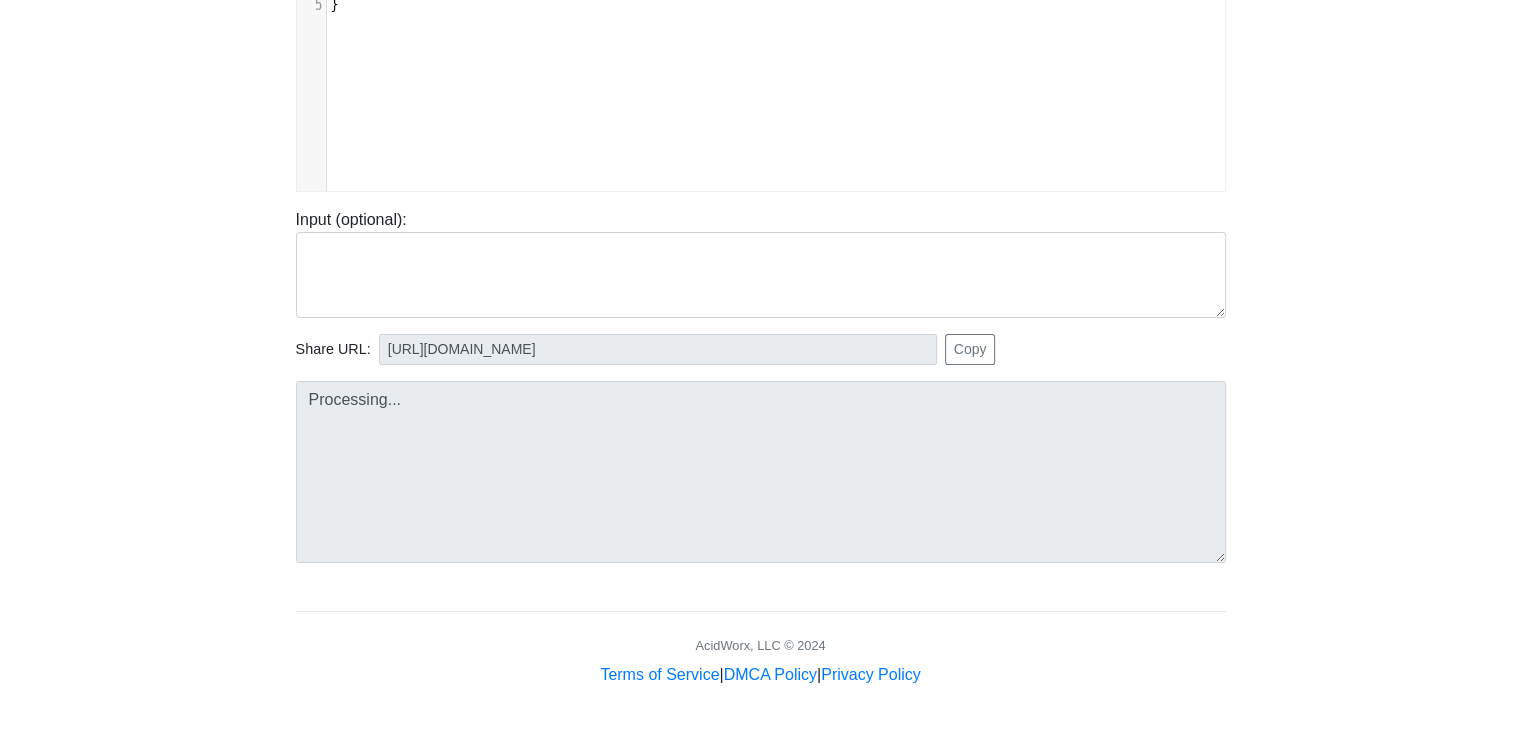 scroll, scrollTop: 383, scrollLeft: 0, axis: vertical 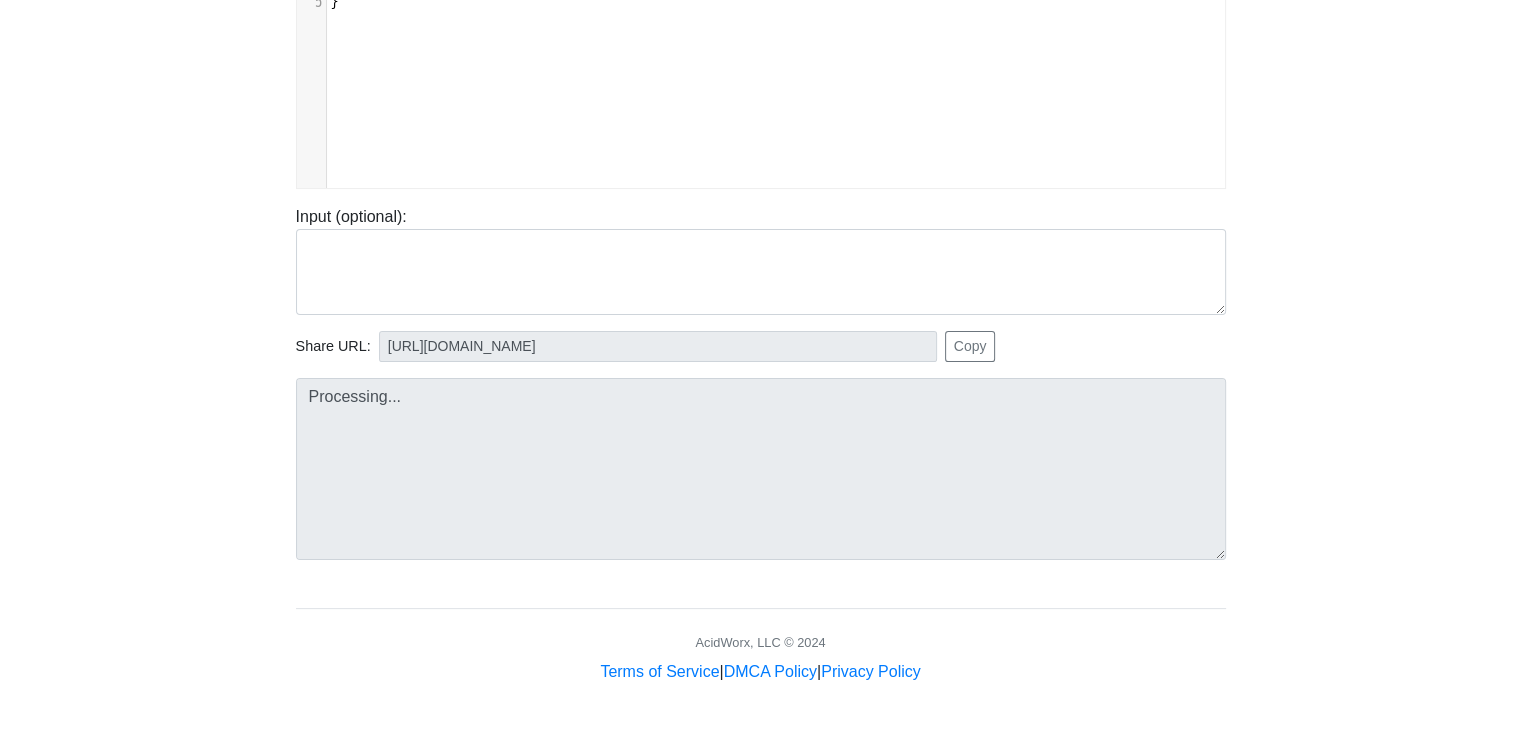 type on "[URL][DOMAIN_NAME]" 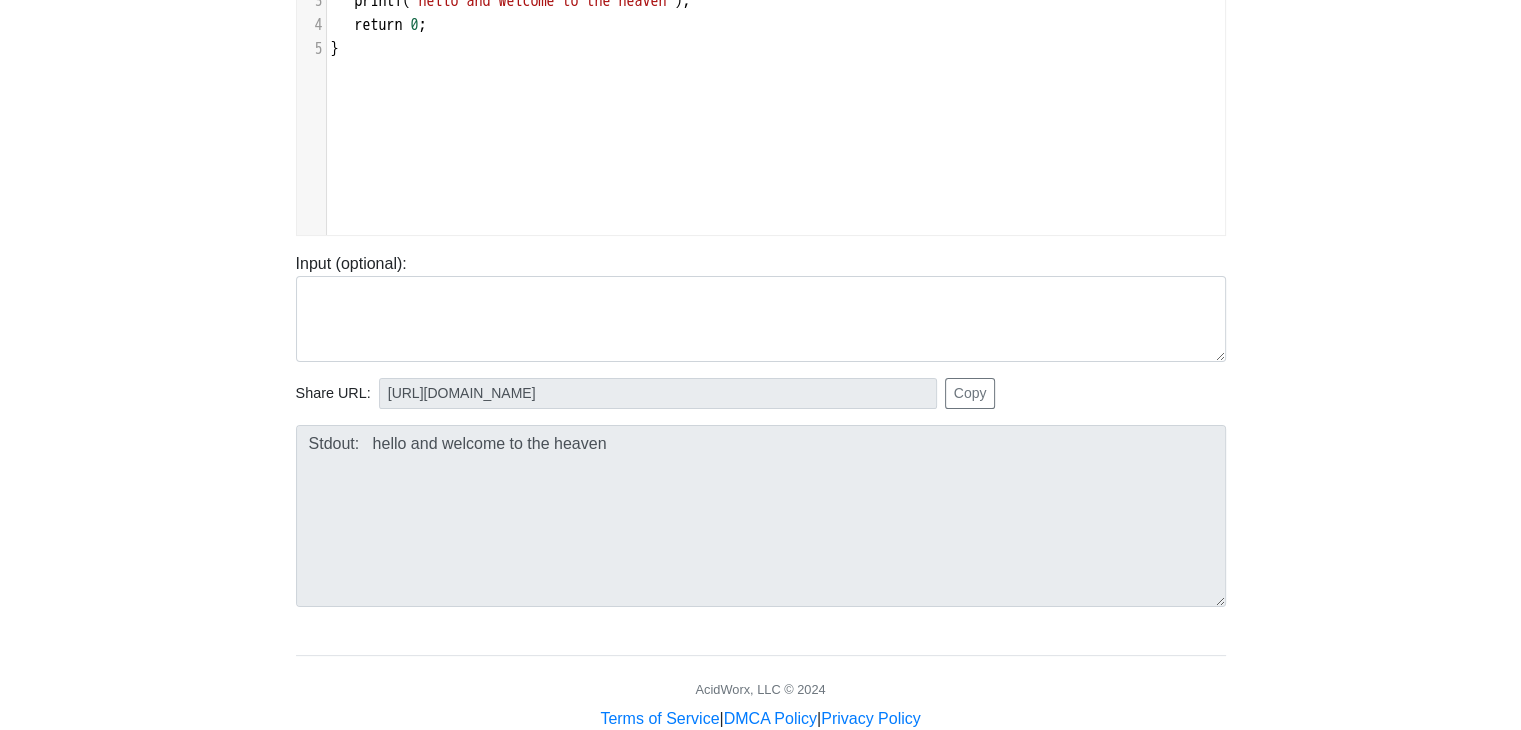 scroll, scrollTop: 383, scrollLeft: 0, axis: vertical 